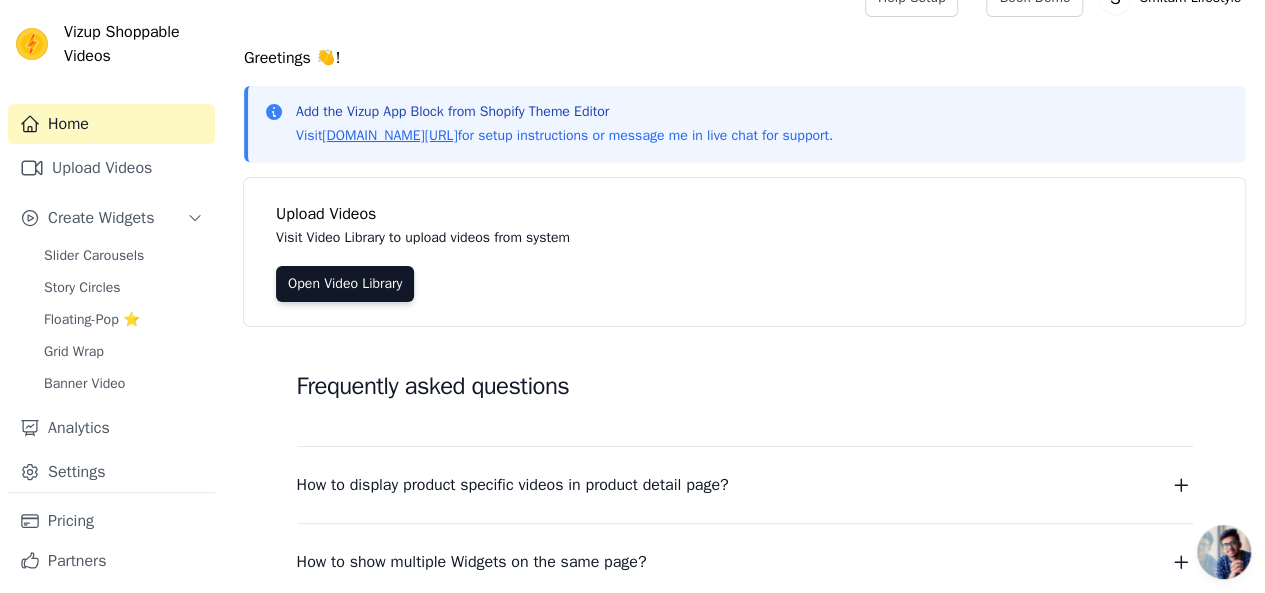 scroll, scrollTop: 0, scrollLeft: 0, axis: both 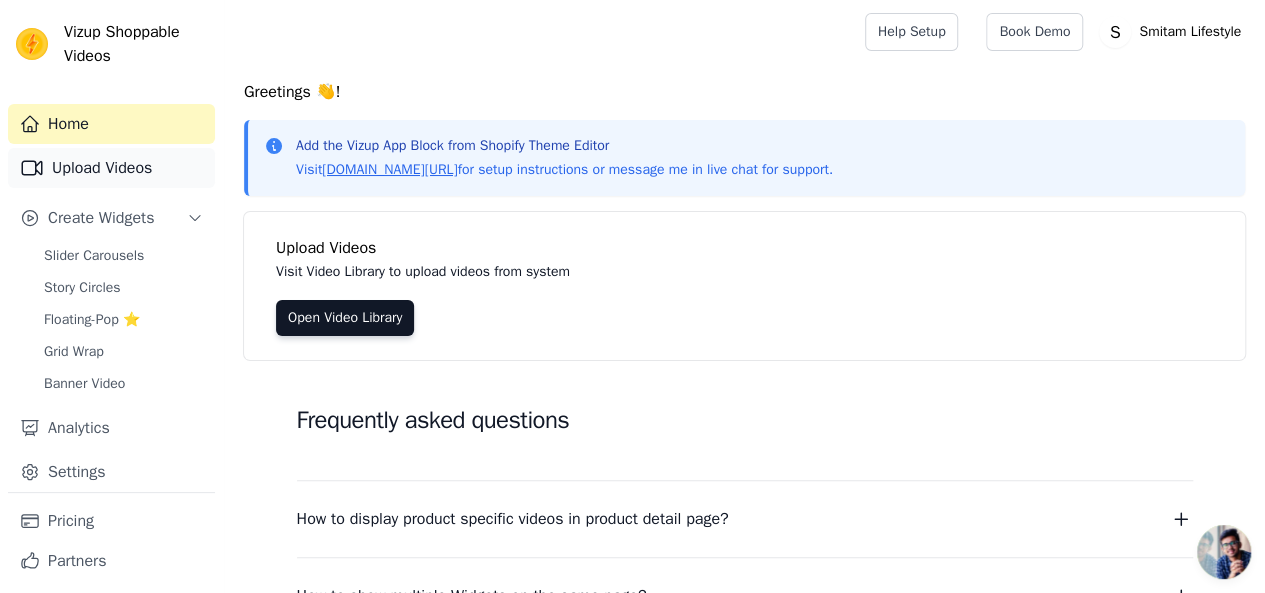click on "Upload Videos" at bounding box center [111, 168] 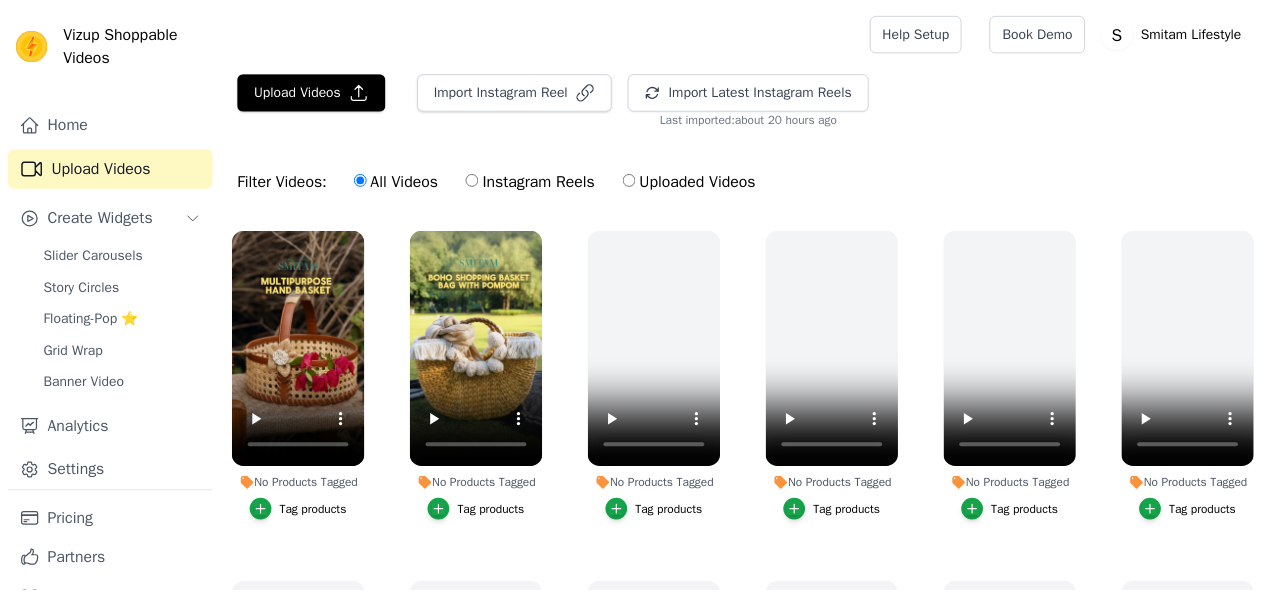 scroll, scrollTop: 0, scrollLeft: 0, axis: both 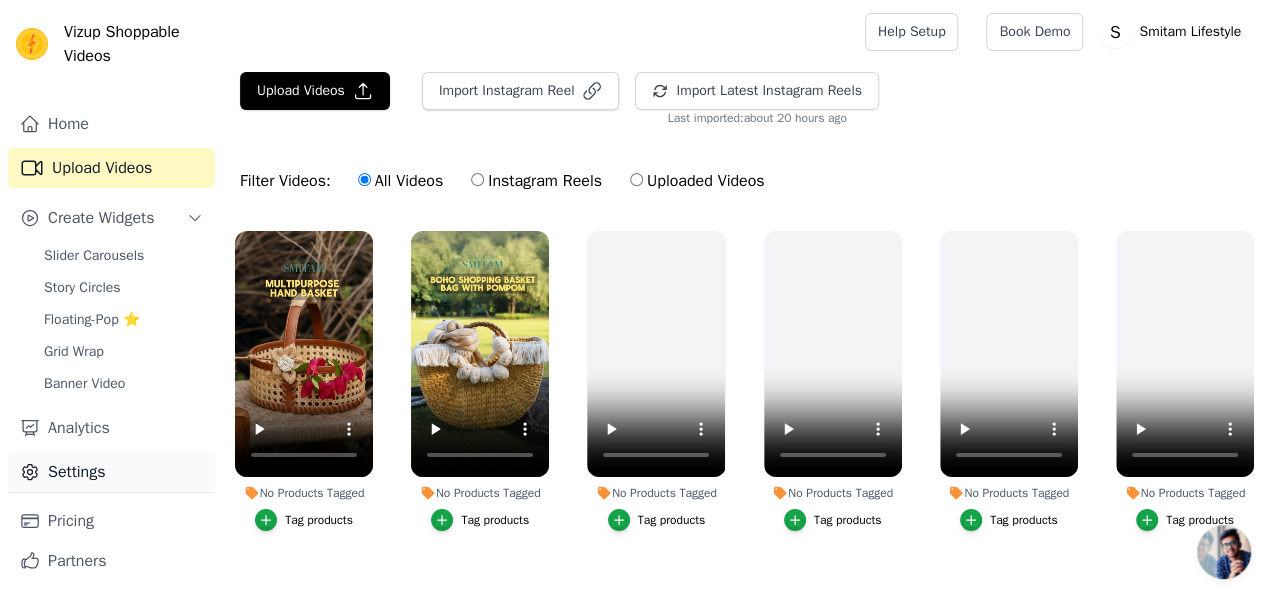 click on "Settings" at bounding box center (111, 472) 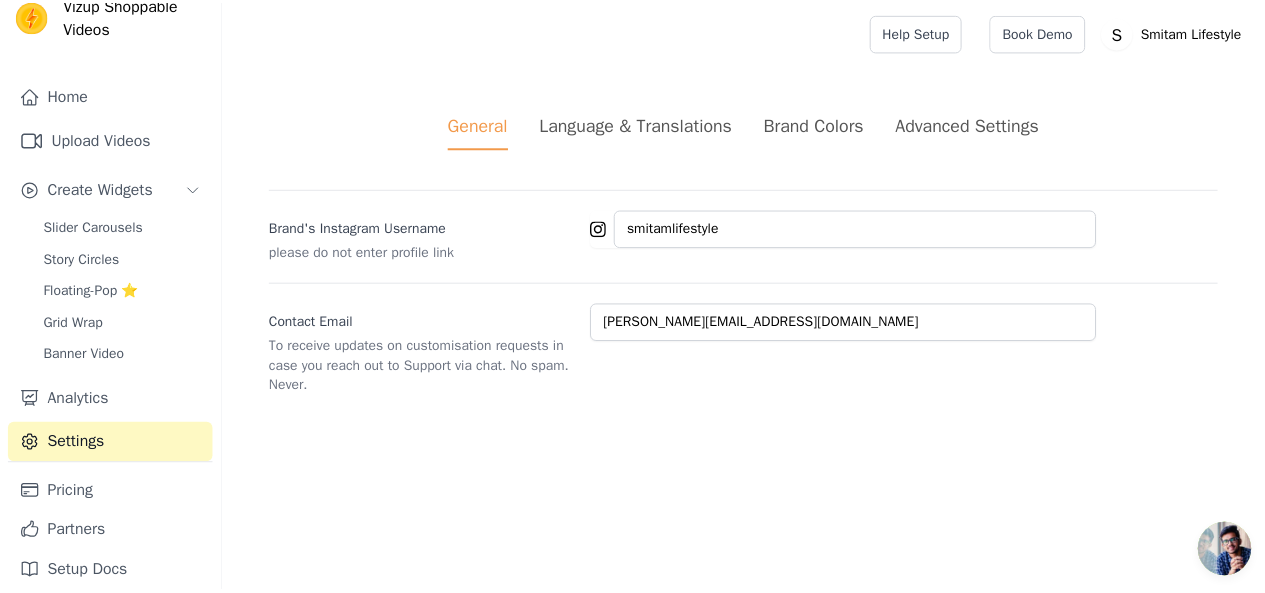scroll, scrollTop: 43, scrollLeft: 0, axis: vertical 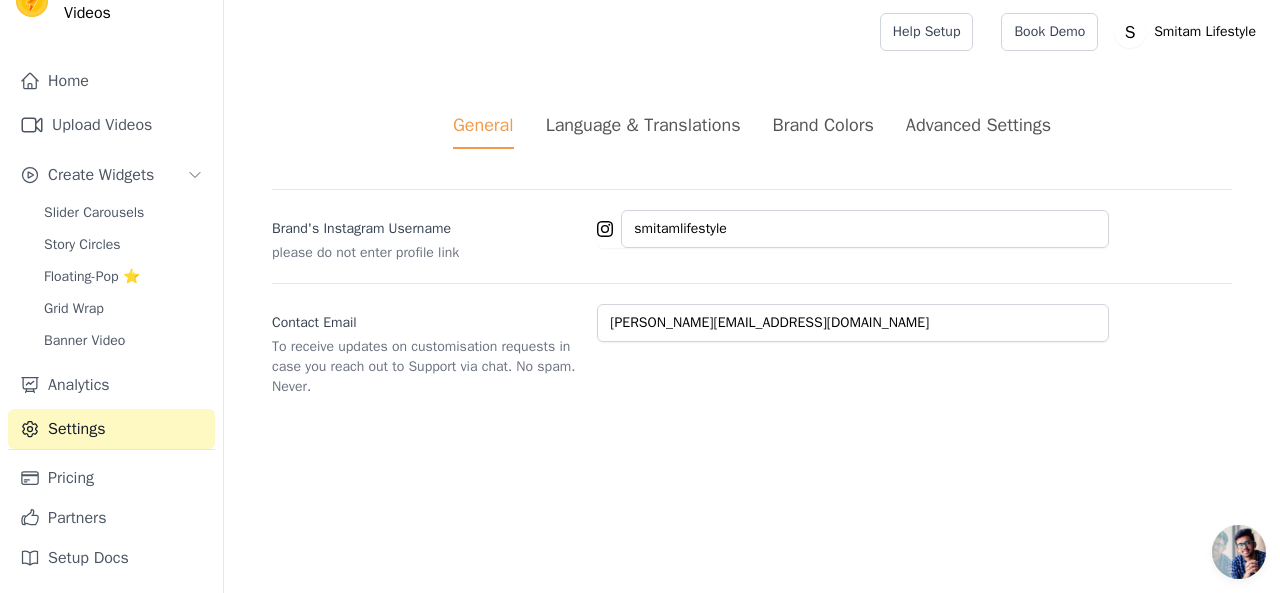 click on "Contact Email   To receive updates on customisation requests in case you reach out to Support via chat. No spam. Never.   singhal.archana@rocketmail.com" at bounding box center (752, 340) 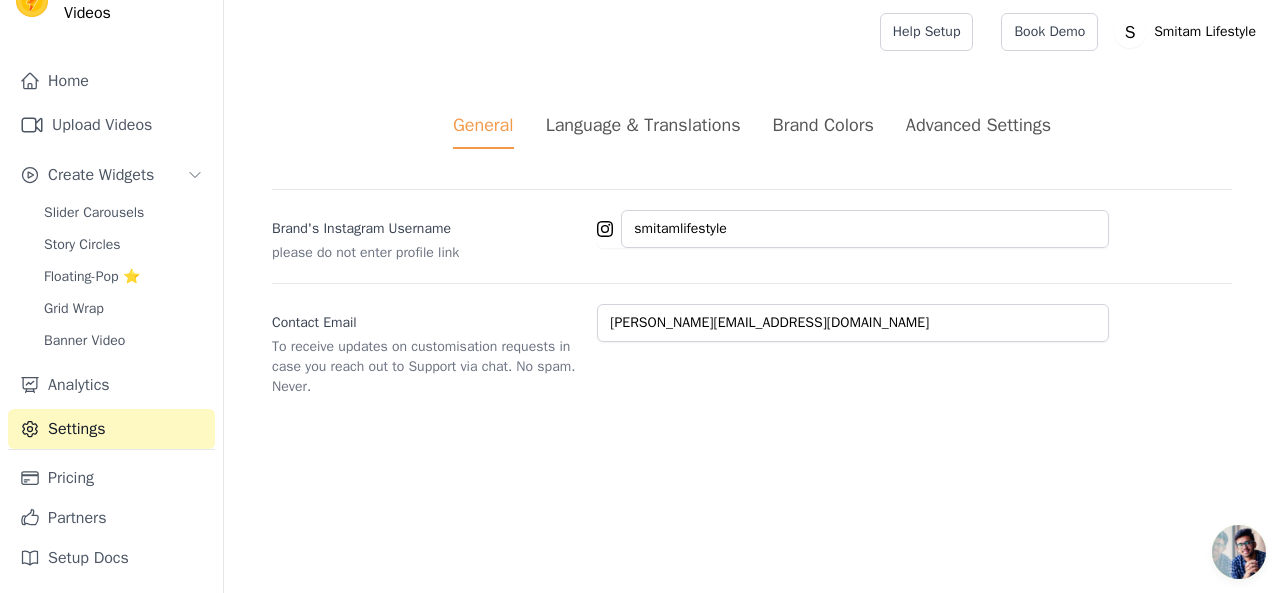 click on "Advanced Settings" at bounding box center (978, 125) 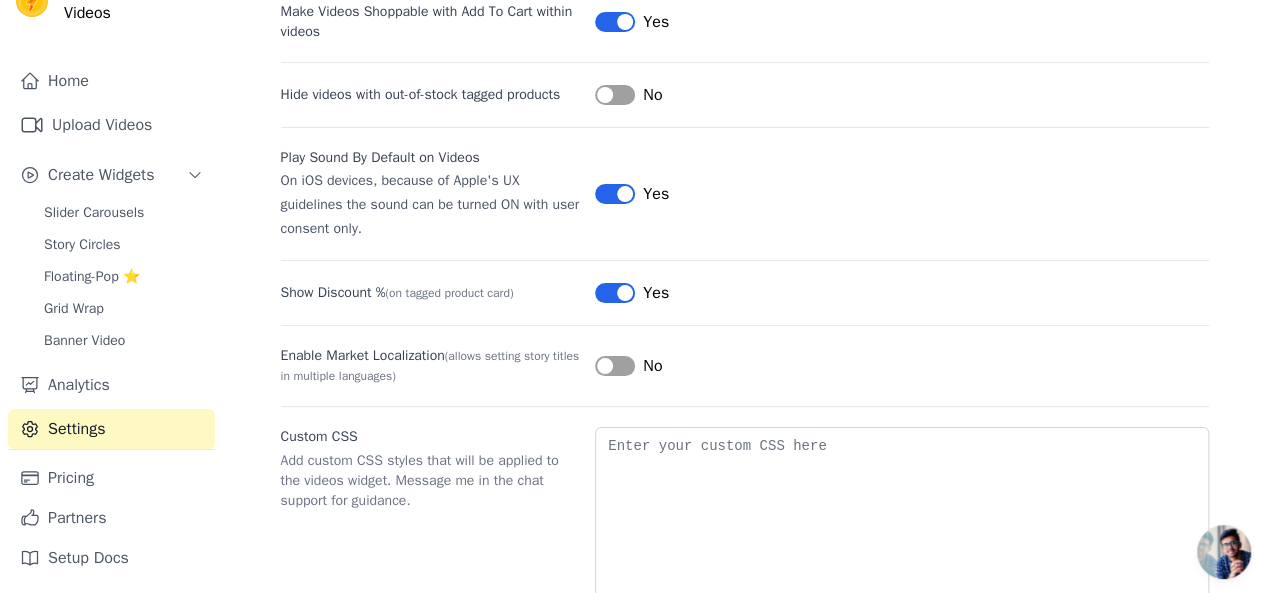 scroll, scrollTop: 343, scrollLeft: 0, axis: vertical 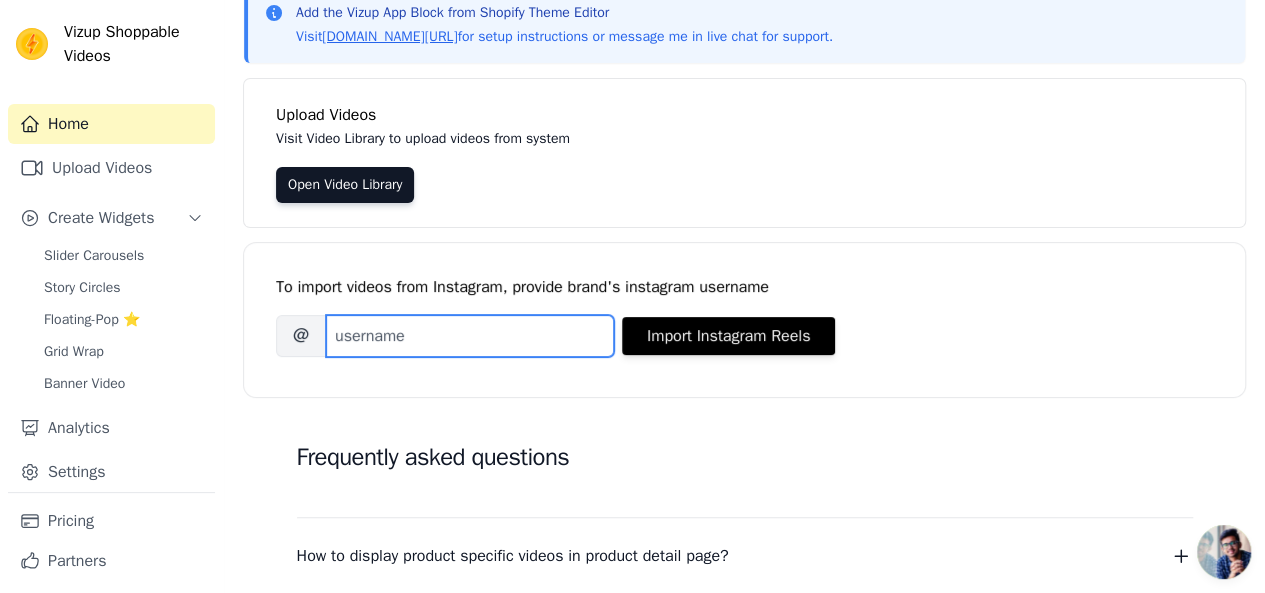 click on "Brand's Instagram Username" at bounding box center [470, 336] 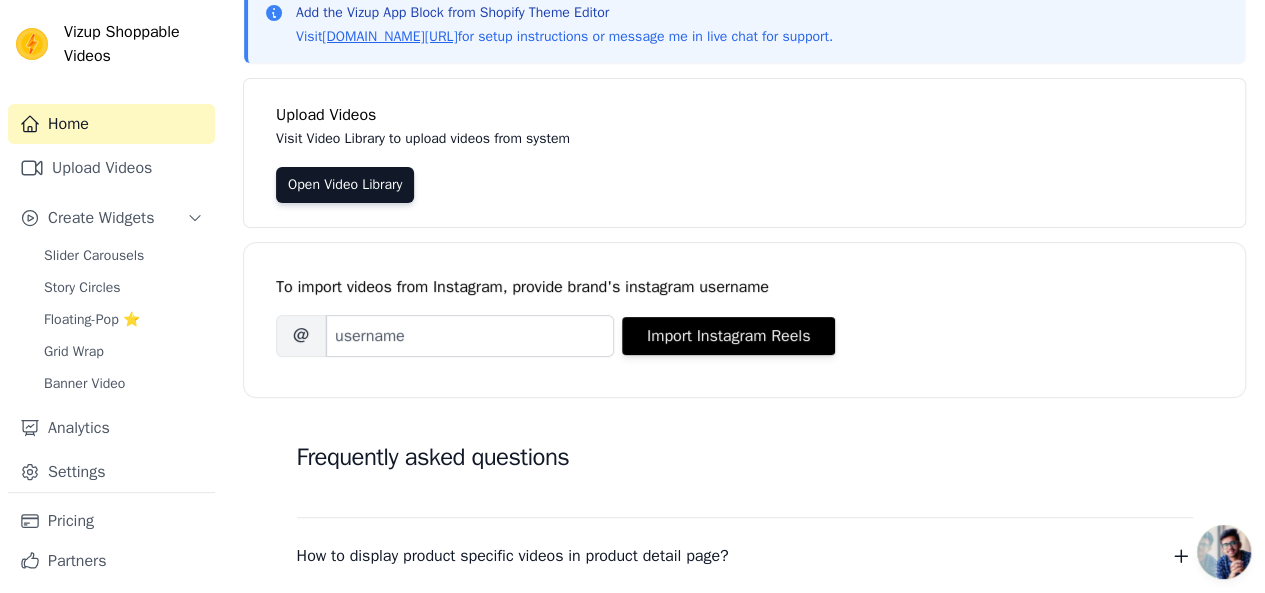 click on "Open Video Library" at bounding box center (744, 185) 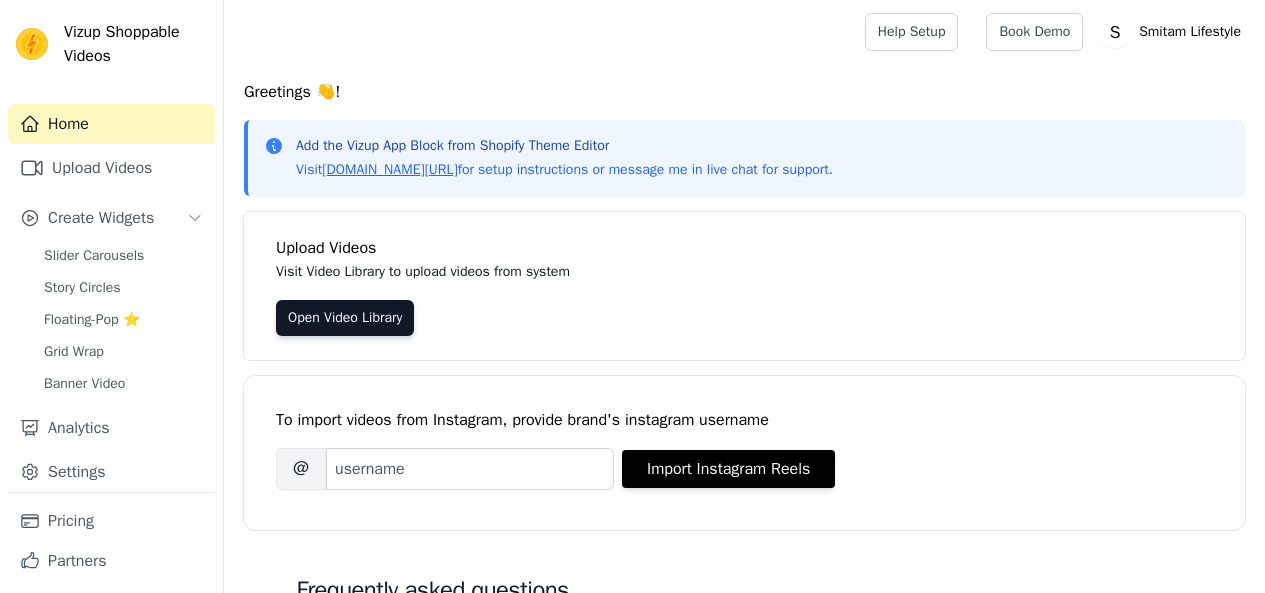 scroll, scrollTop: 133, scrollLeft: 0, axis: vertical 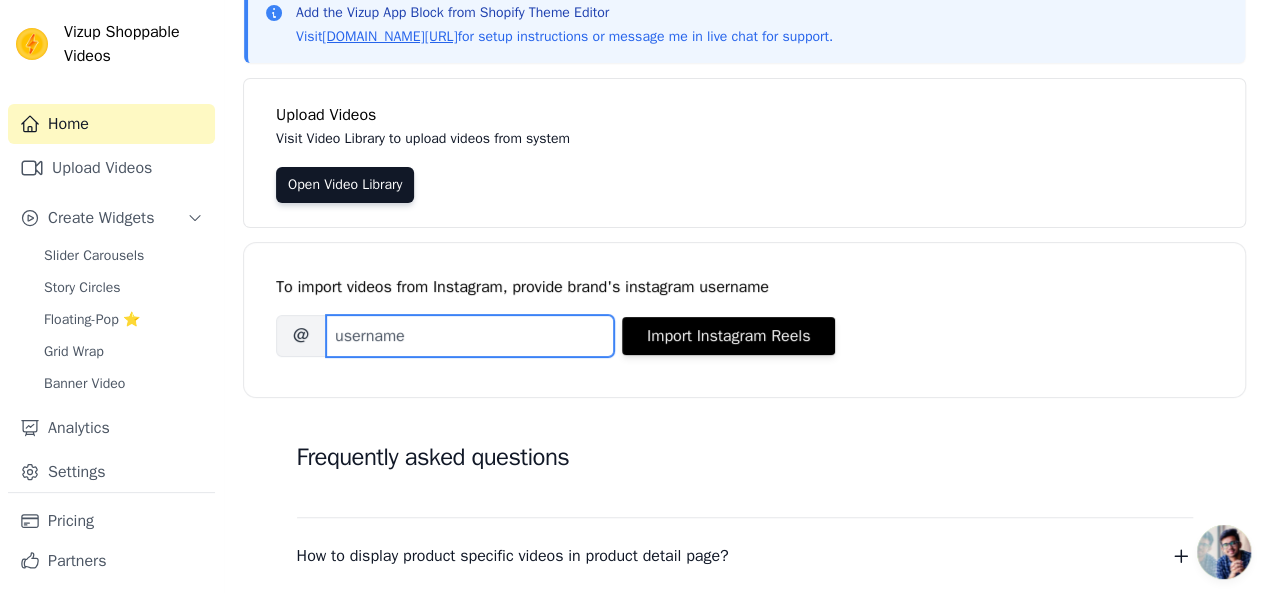 click on "Brand's Instagram Username" at bounding box center (470, 336) 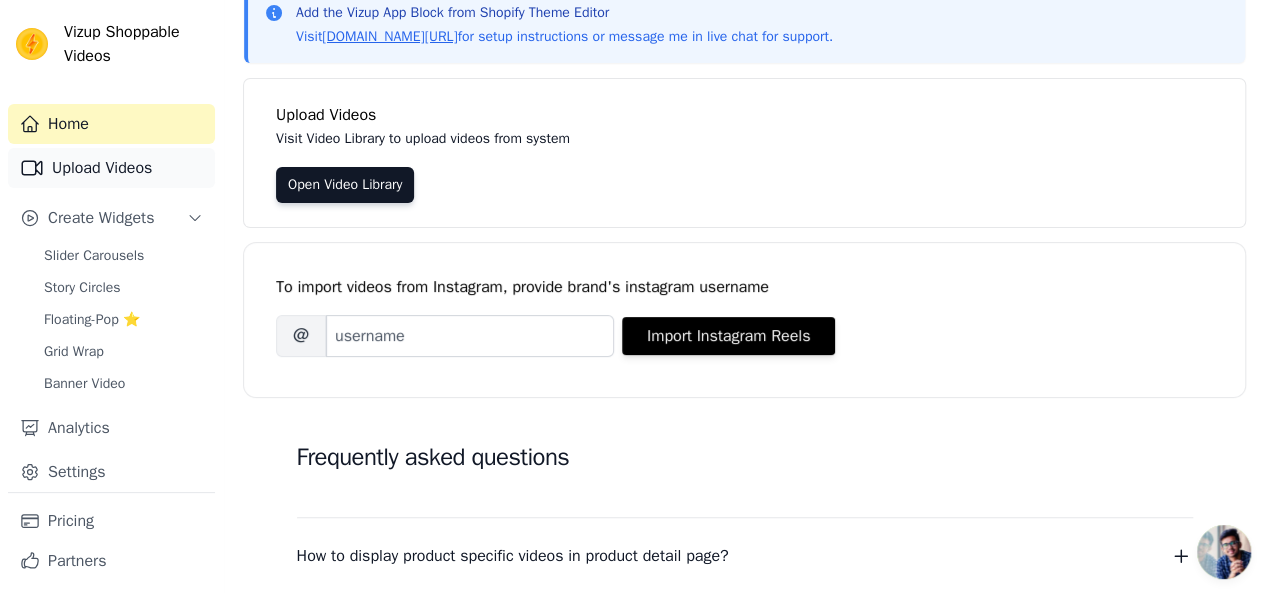 click on "Upload Videos" at bounding box center (111, 168) 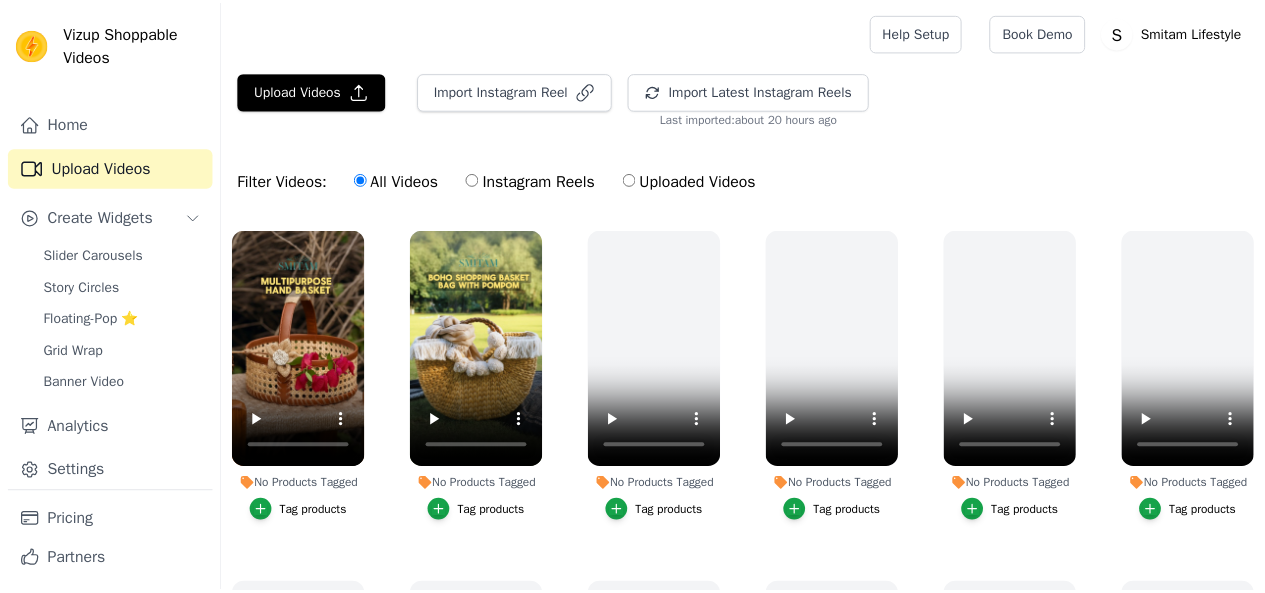 scroll, scrollTop: 0, scrollLeft: 0, axis: both 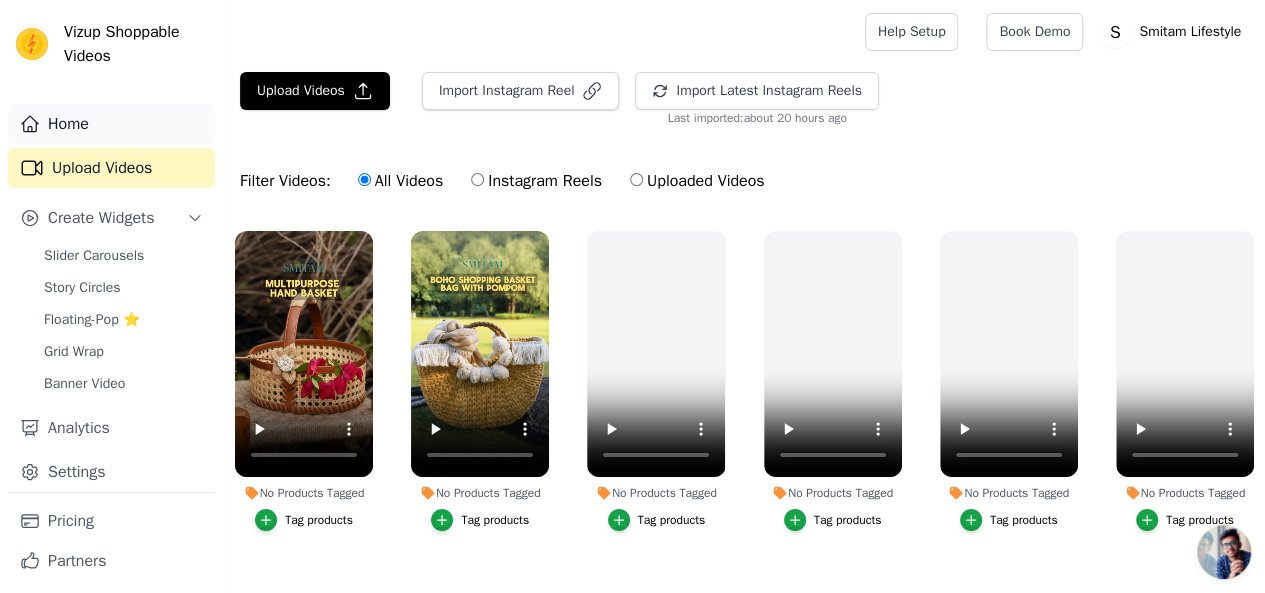 click on "Home" at bounding box center (111, 124) 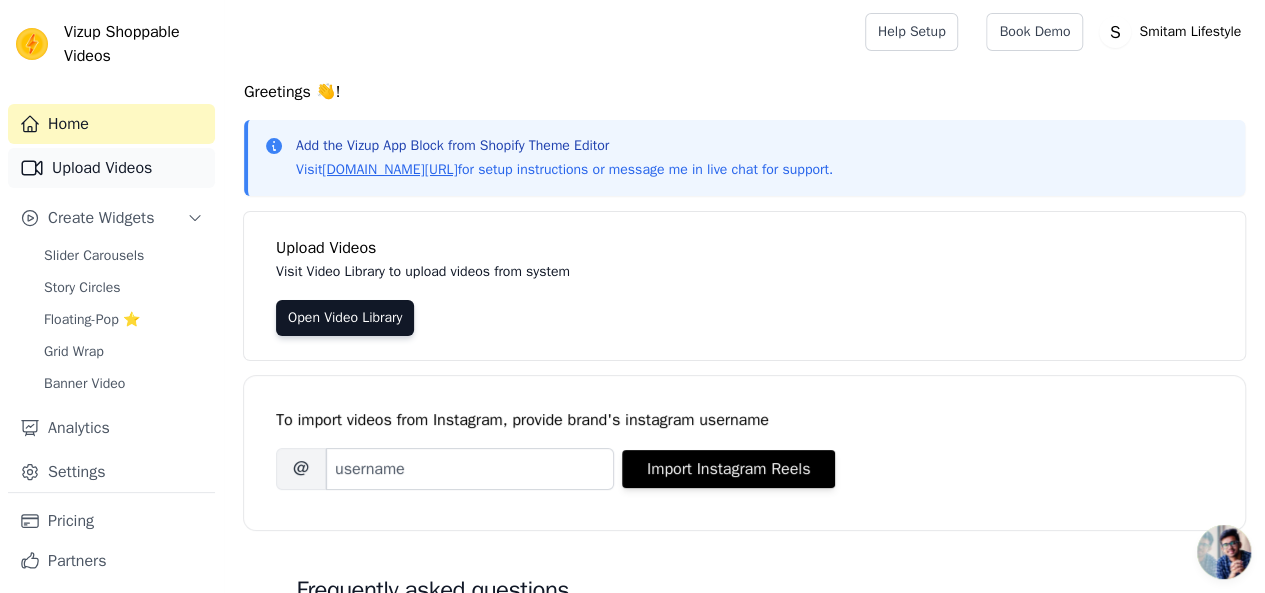 click on "Upload Videos" at bounding box center [111, 168] 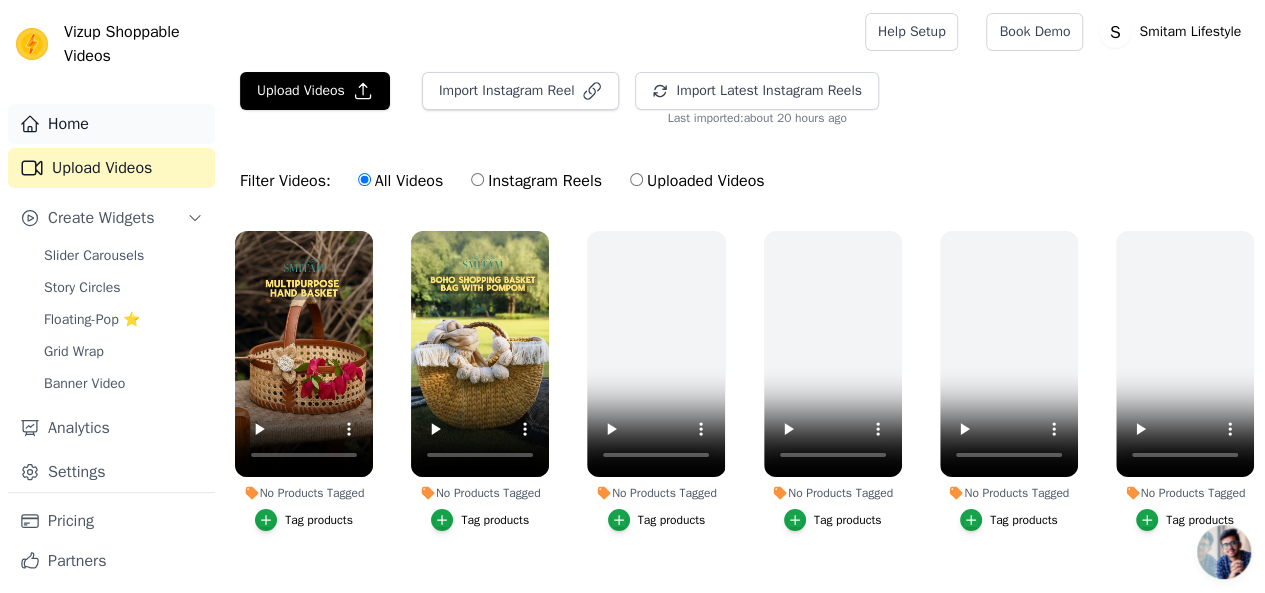 click on "Home" at bounding box center (111, 124) 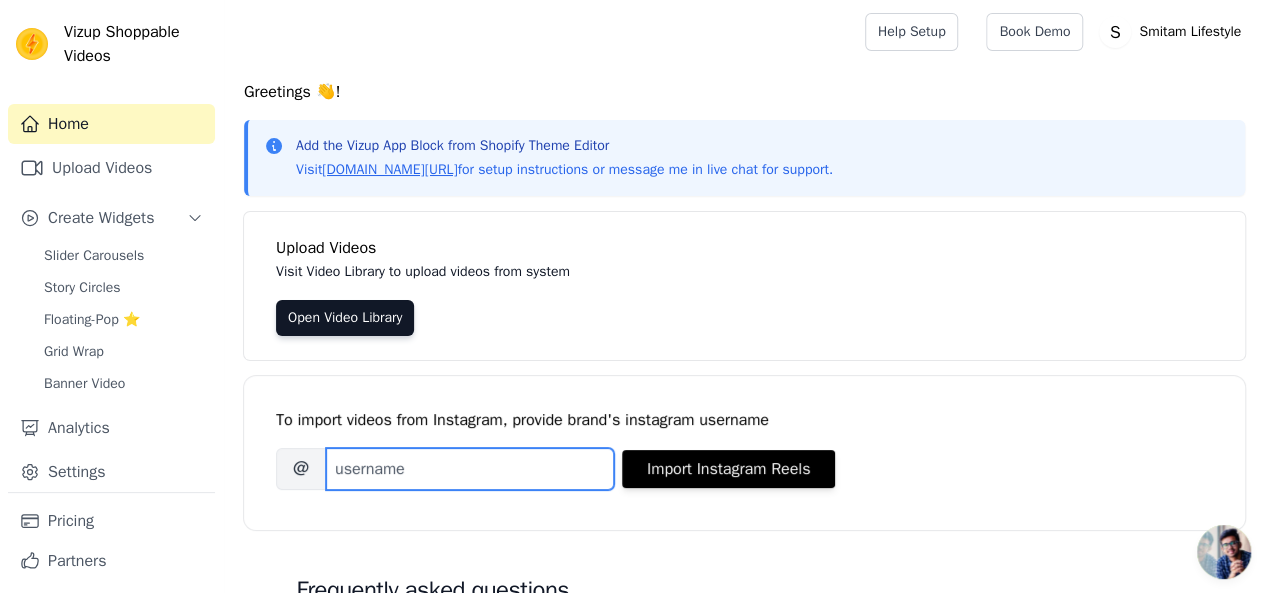 click on "Brand's Instagram Username" at bounding box center (470, 469) 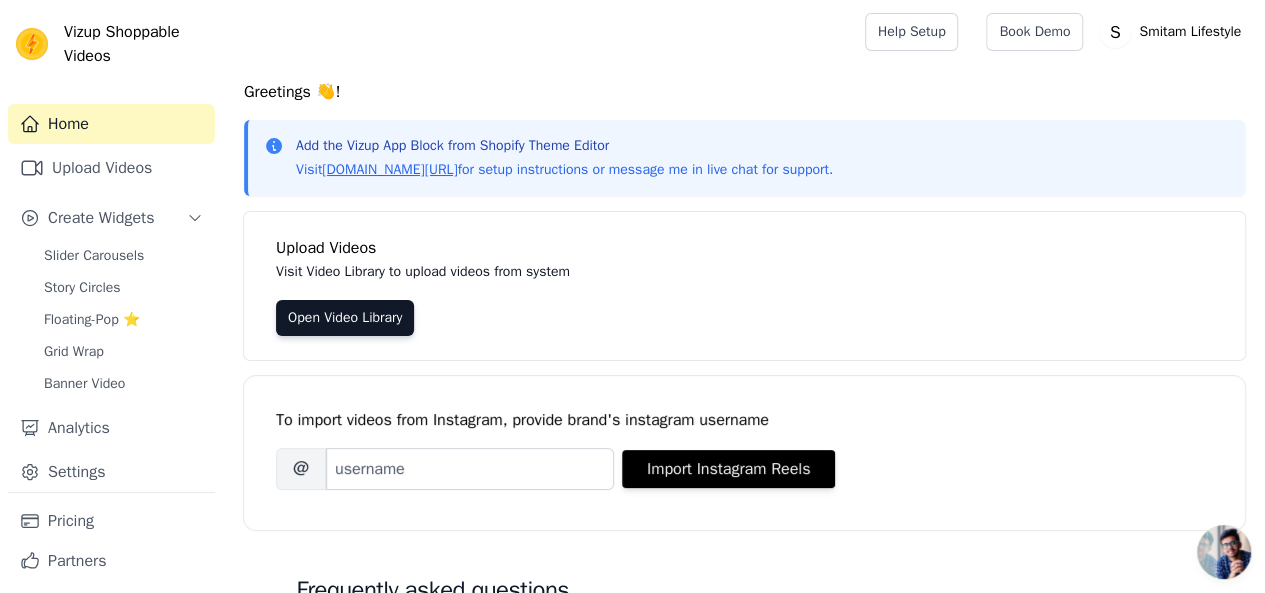 click on "Greetings 👋!     Add the Vizup App Block from Shopify Theme Editor   Visit  vizupcommerce.com/docs  for setup instructions or message me in live chat for support.   Upload Videos   Visit Video Library to upload videos from system   Open Video Library   To import videos from Instagram, provide brand's instagram username   Brand's Instagram Username   @     Import Instagram Reels       Frequently asked questions   How to display product specific videos in product detail page?       Create one widget per product. Each widget to contain videos related to one product. From widget detail page, select which product pages should the widget be displayed.
Read More   How to show multiple Widgets on the same page?       In the input text box,  Widget Name (optional)  enter the name of the widget you want to show.   Read More   How to translate labels on buttons to local language?       To translate labels on button, visit Settings page   Read More   How to show Title text below video cards?" at bounding box center [744, 601] 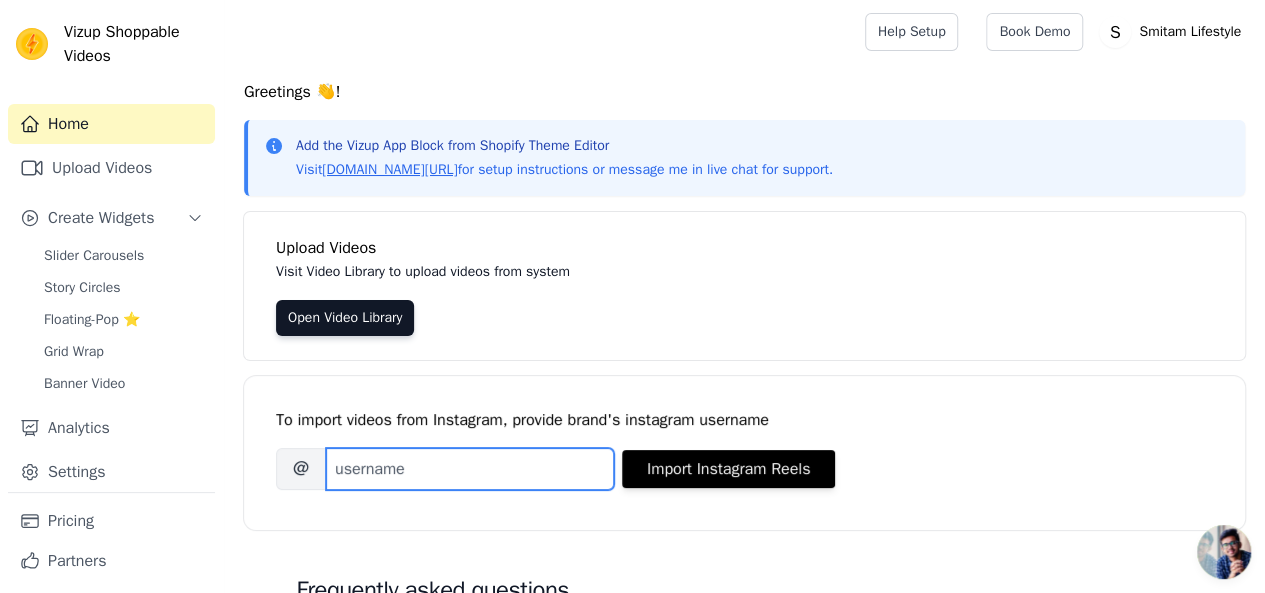 click on "Brand's Instagram Username" at bounding box center [470, 469] 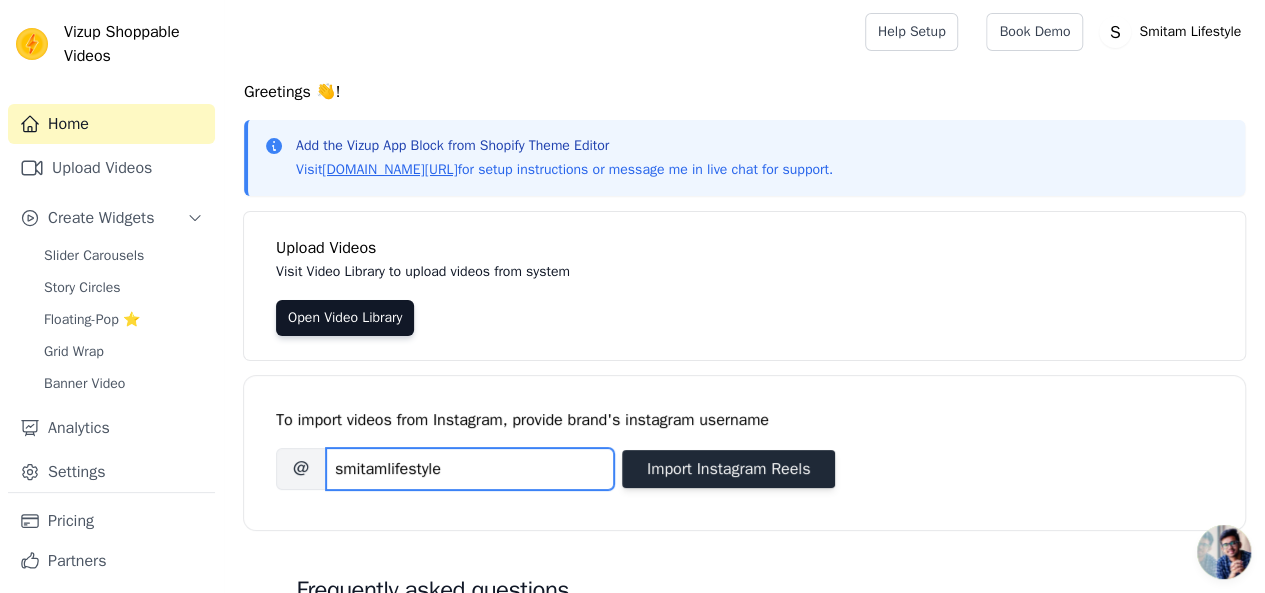 type on "smitamlifestyle" 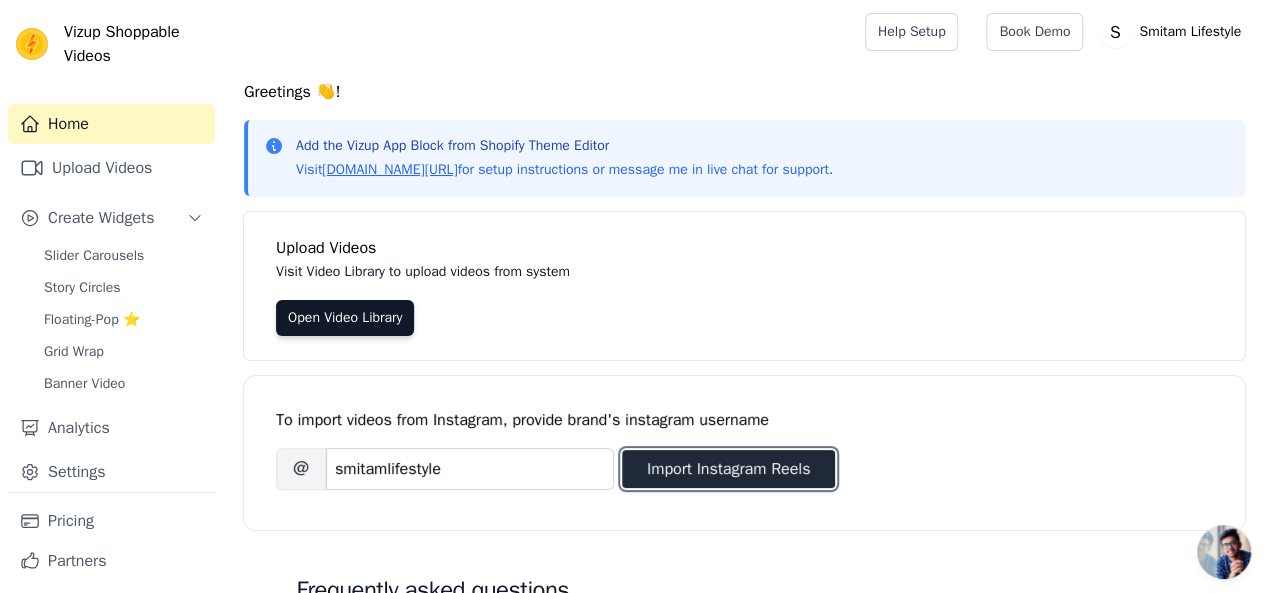 click on "Import Instagram Reels" at bounding box center [728, 469] 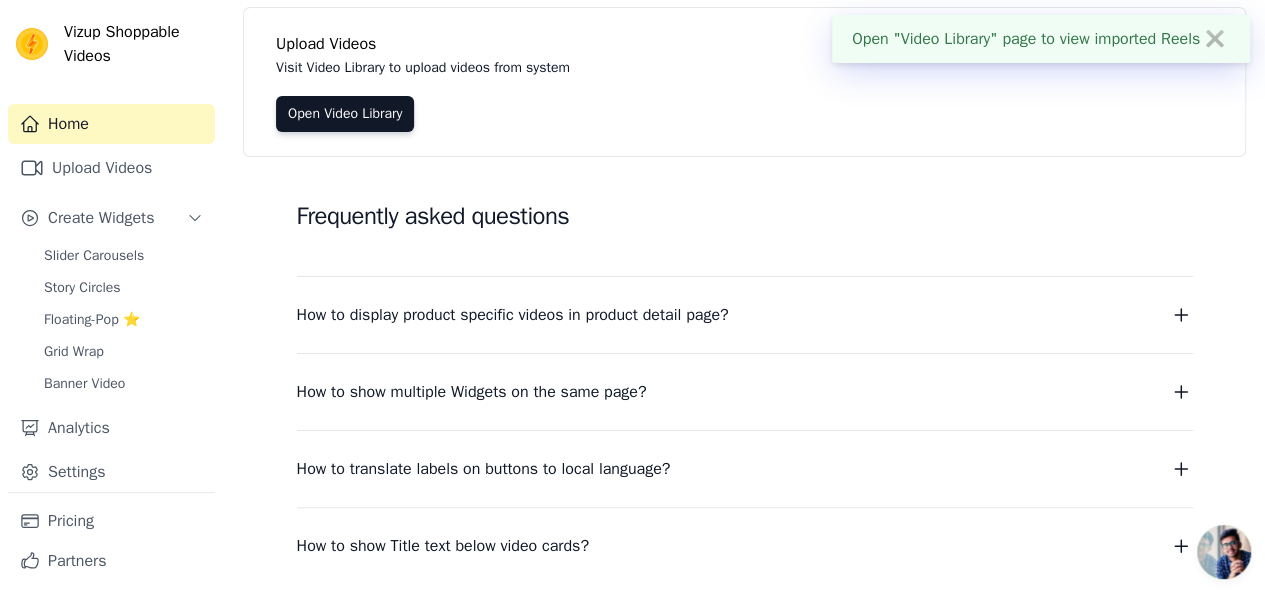 scroll, scrollTop: 0, scrollLeft: 0, axis: both 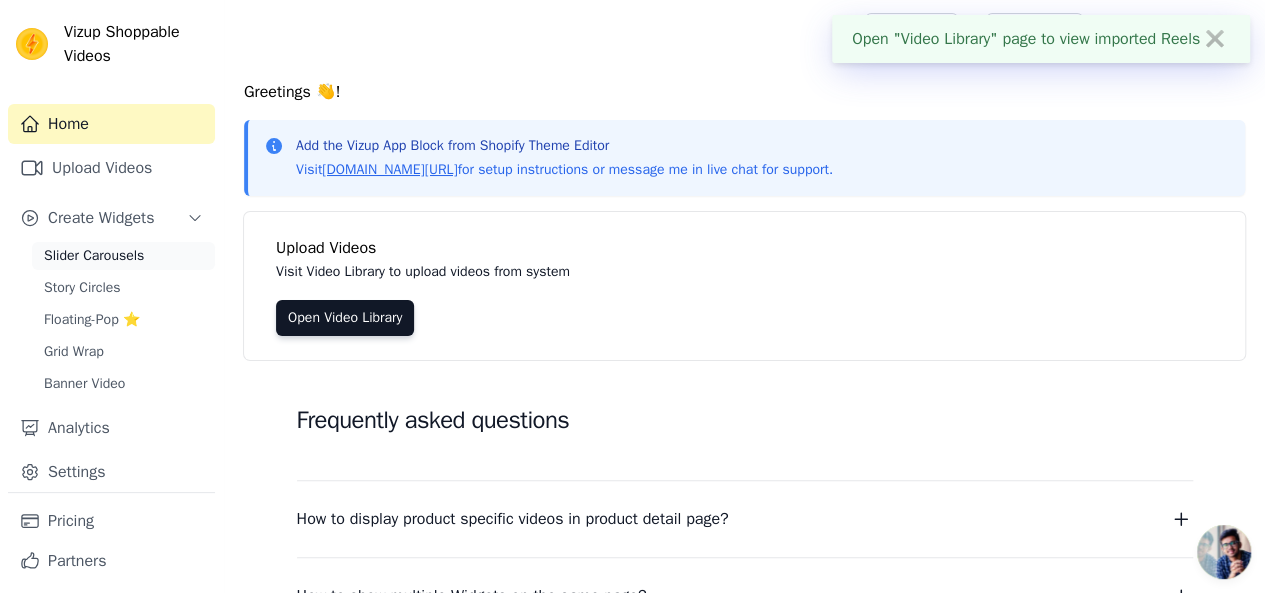 click on "Slider Carousels" at bounding box center [94, 256] 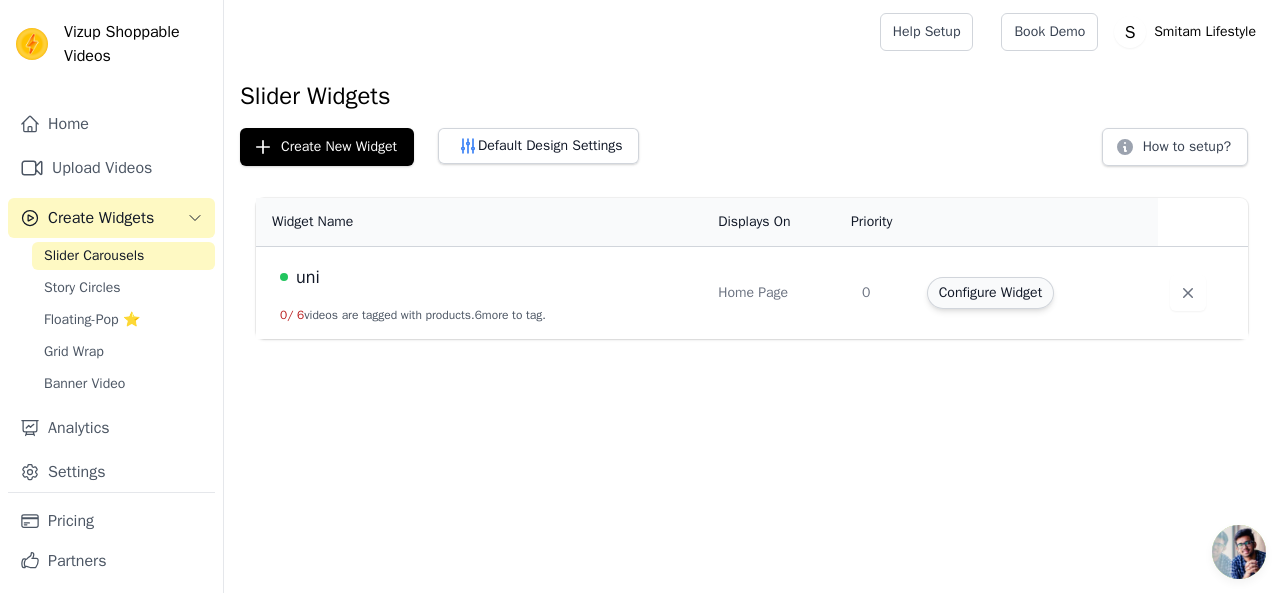 click on "Configure Widget" at bounding box center (990, 293) 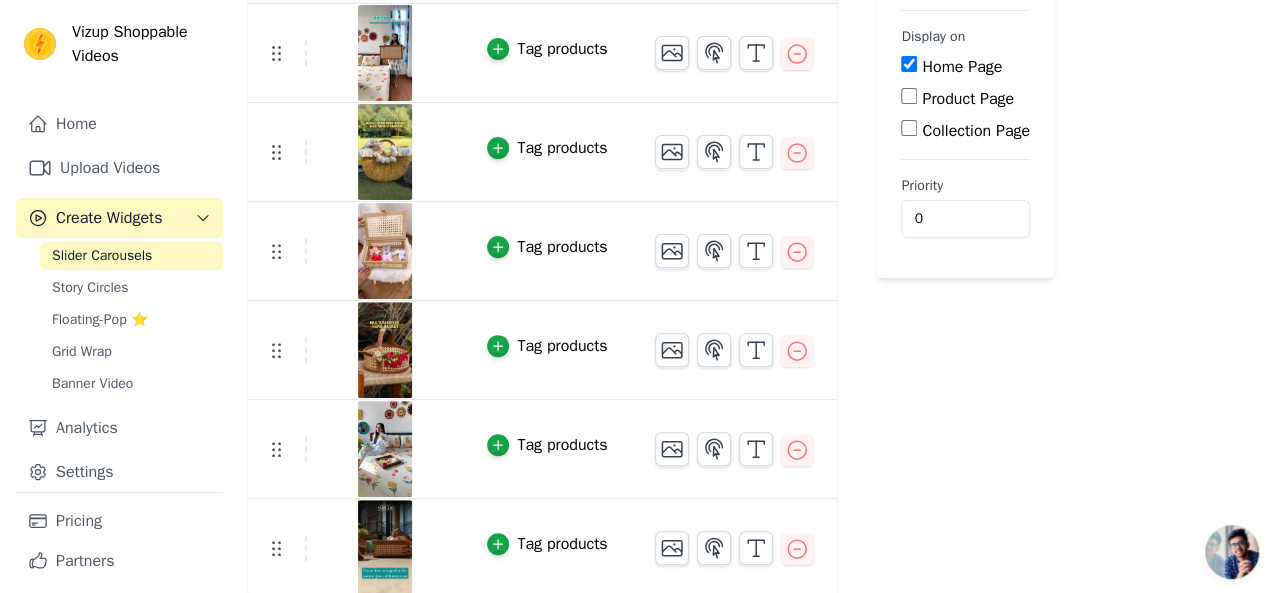 scroll, scrollTop: 0, scrollLeft: 0, axis: both 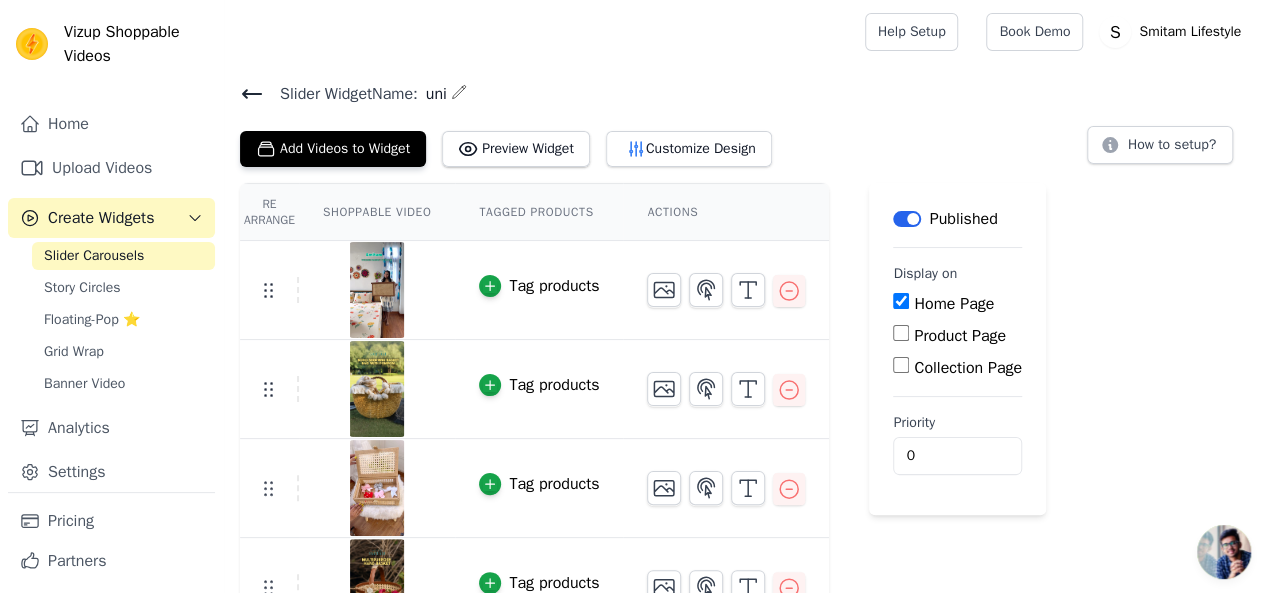 click on "Re Arrange   Shoppable Video   Tagged Products   Actions             Tag products                             Tag products                             Tag products                             Tag products                             Tag products                             Tag products                       Save Videos In This New Order   Save   Dismiss     Label     Published     Display on     Home Page     Product Page       Collection Page       Priority   0" at bounding box center (744, 509) 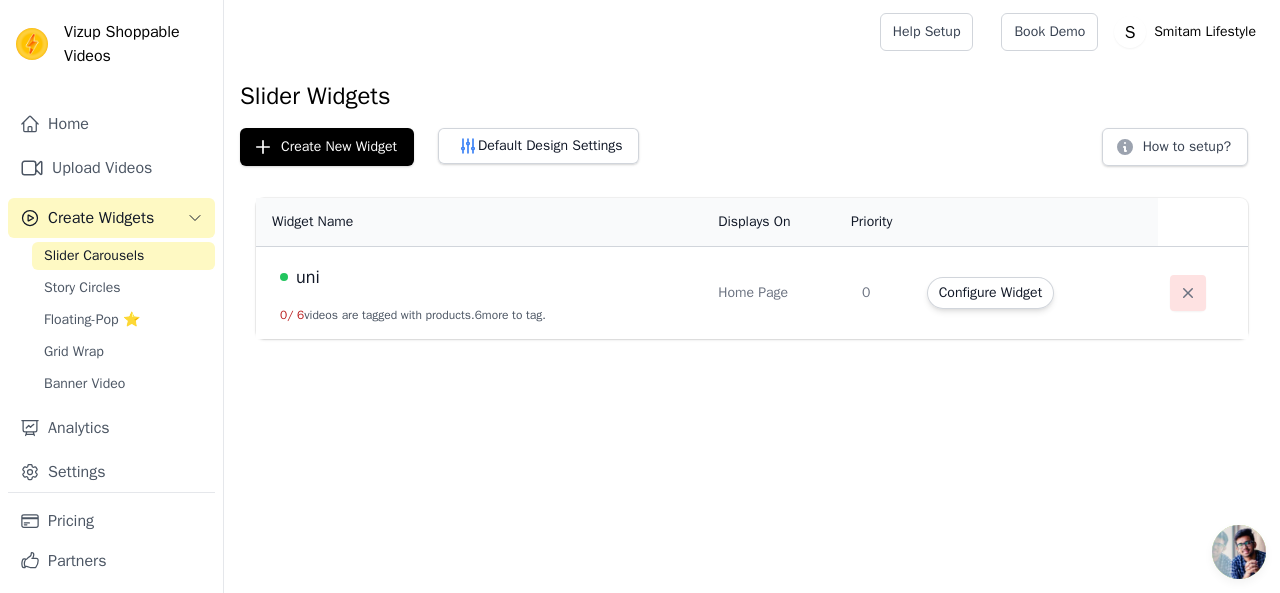 click 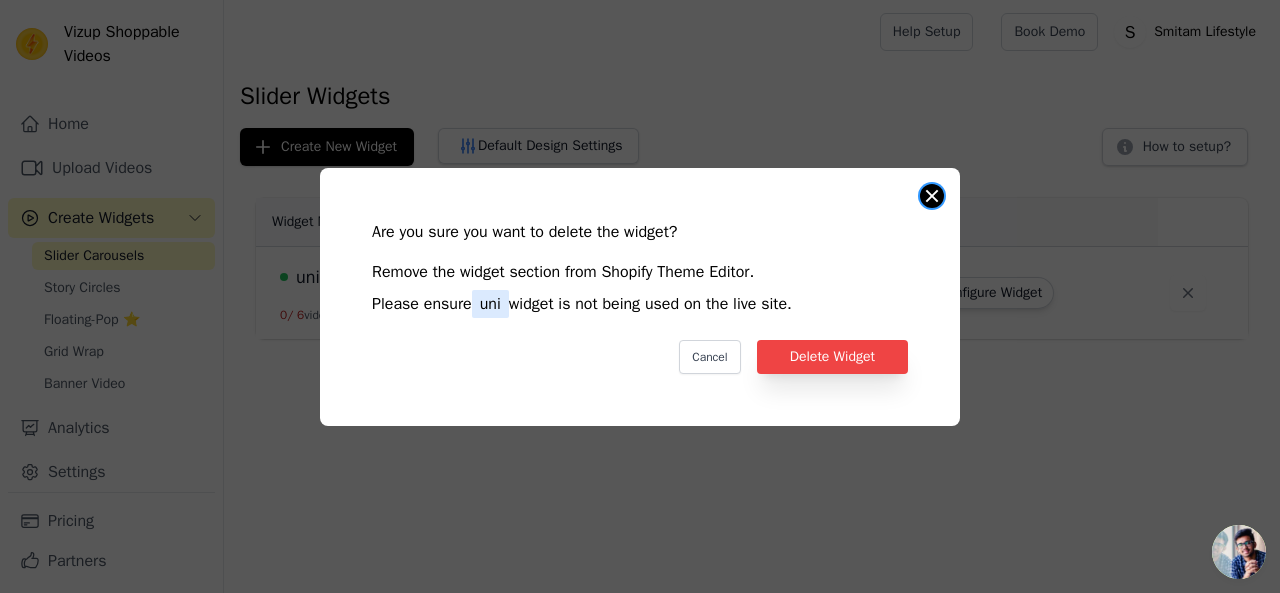 click at bounding box center [932, 196] 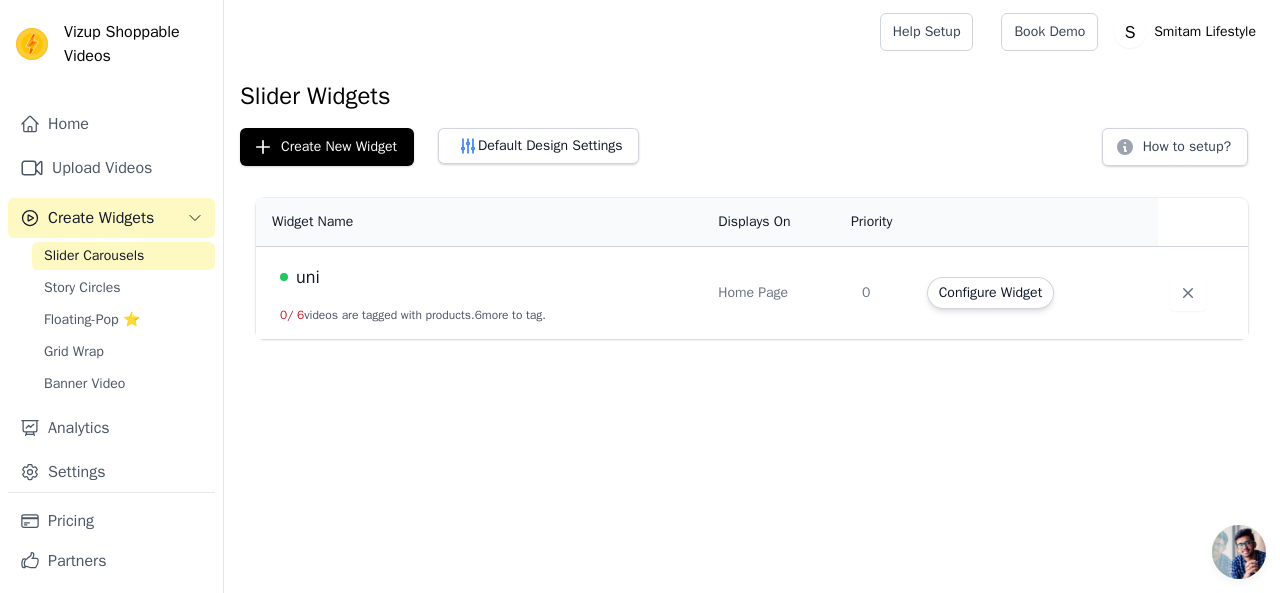 click on "Vizup Shoppable Videos
Home
Upload Videos       Create Widgets     Slider Carousels   Story Circles   Floating-Pop ⭐   Grid Wrap   Banner Video
Analytics
Settings
Pricing
Partners
Setup Docs   Open sidebar       Help Setup     Book Demo   Open user menu" at bounding box center (640, 169) 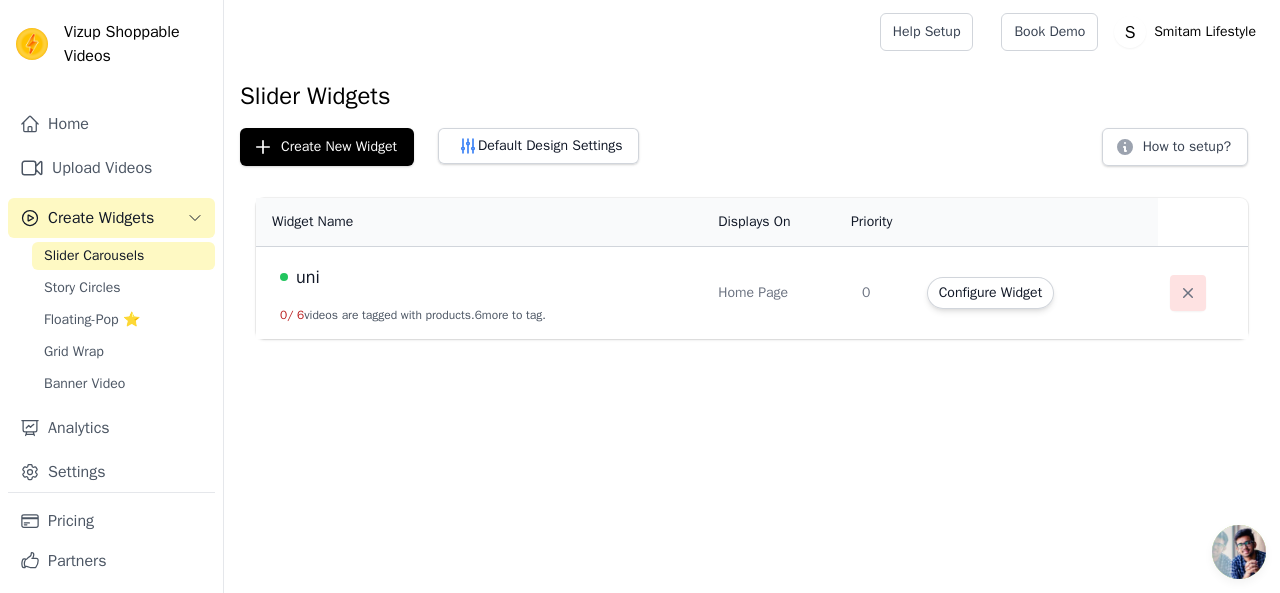 click 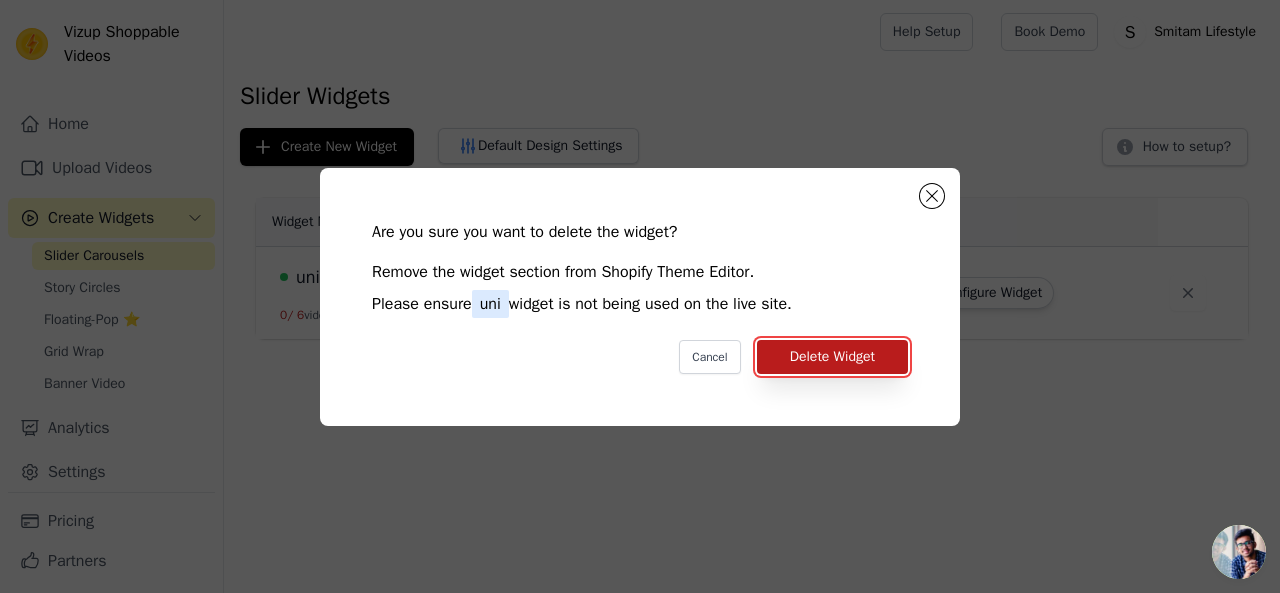 click on "Delete Widget" at bounding box center [832, 357] 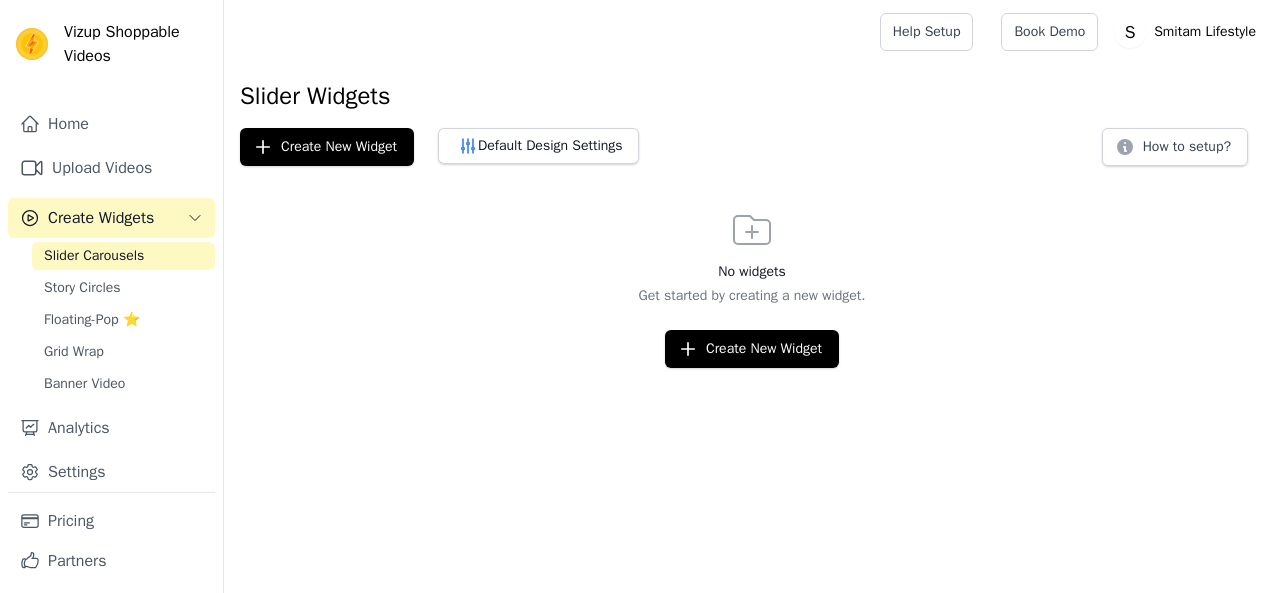 scroll, scrollTop: 0, scrollLeft: 0, axis: both 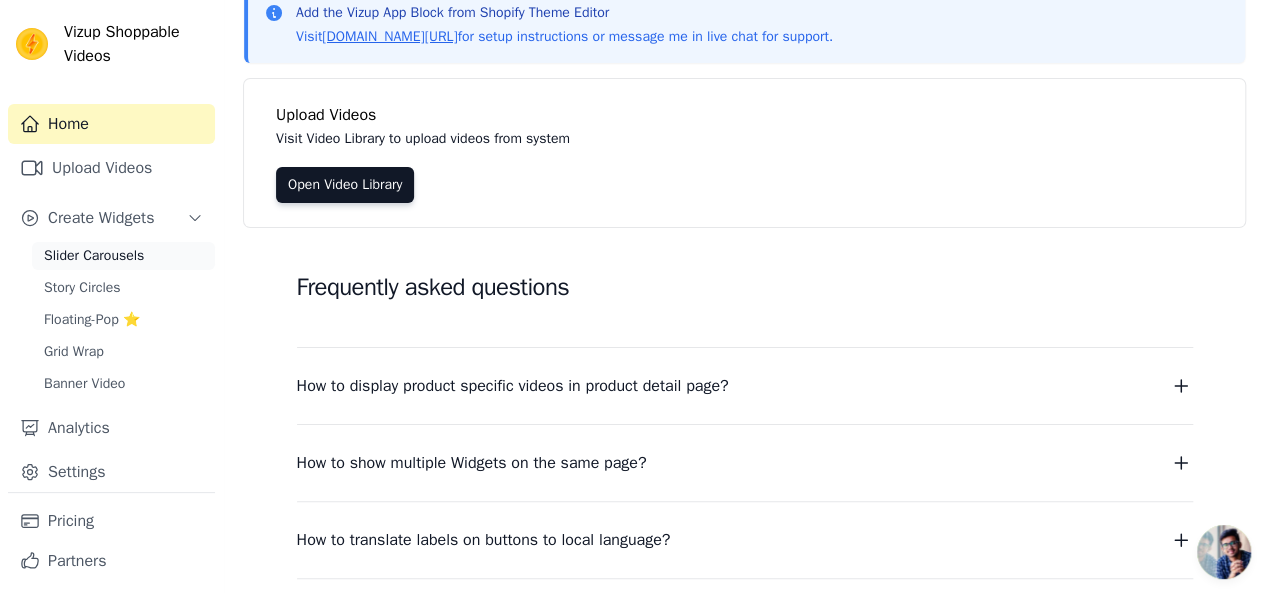 click on "Slider Carousels" at bounding box center (123, 256) 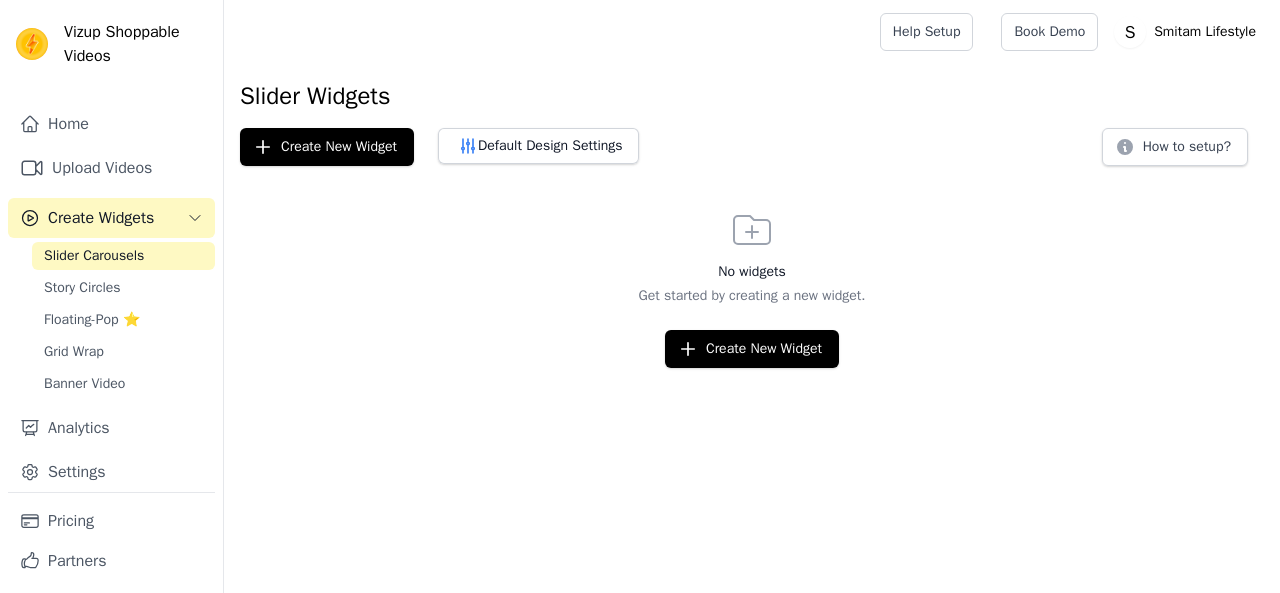scroll, scrollTop: 0, scrollLeft: 0, axis: both 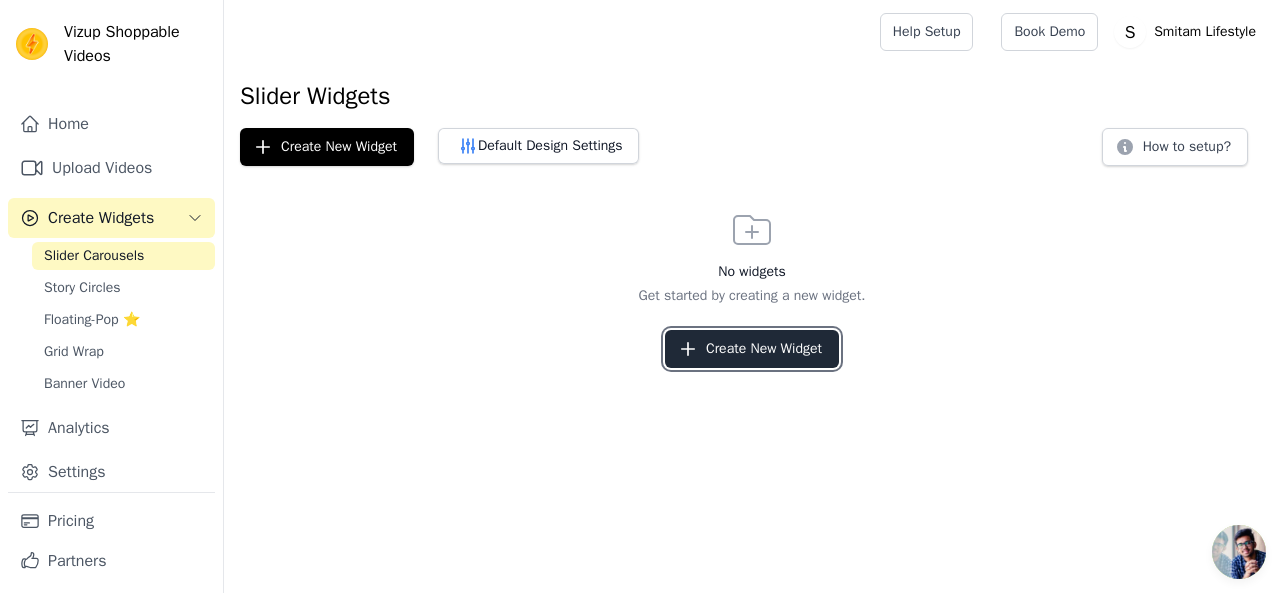 click on "Create New Widget" at bounding box center (752, 349) 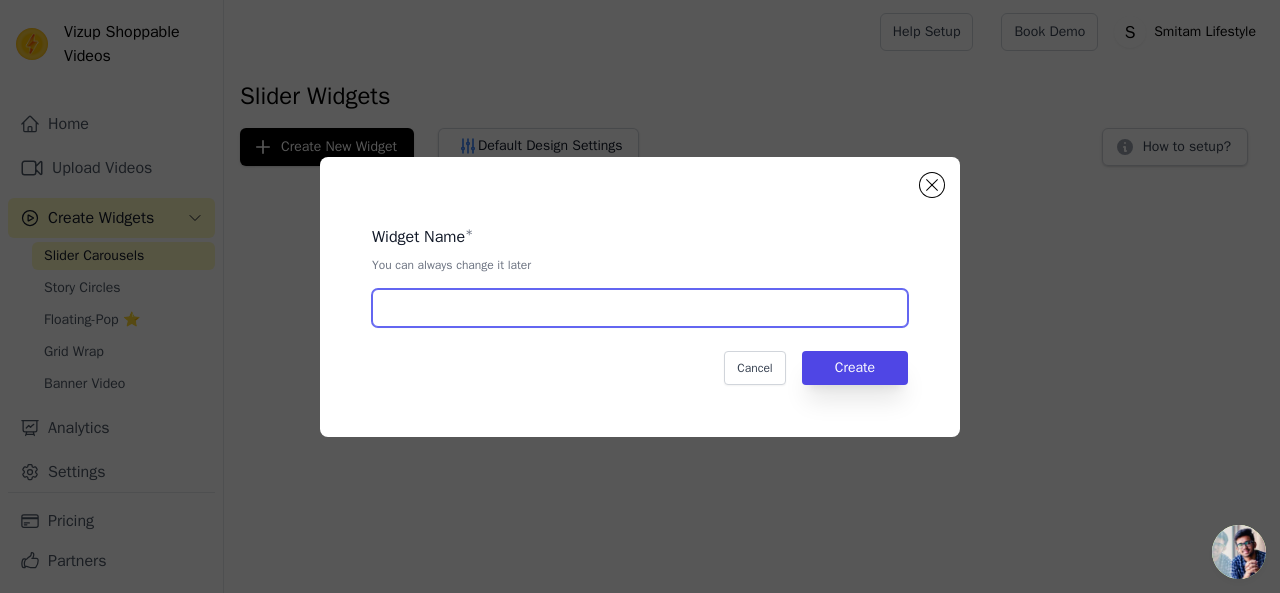 click at bounding box center (640, 308) 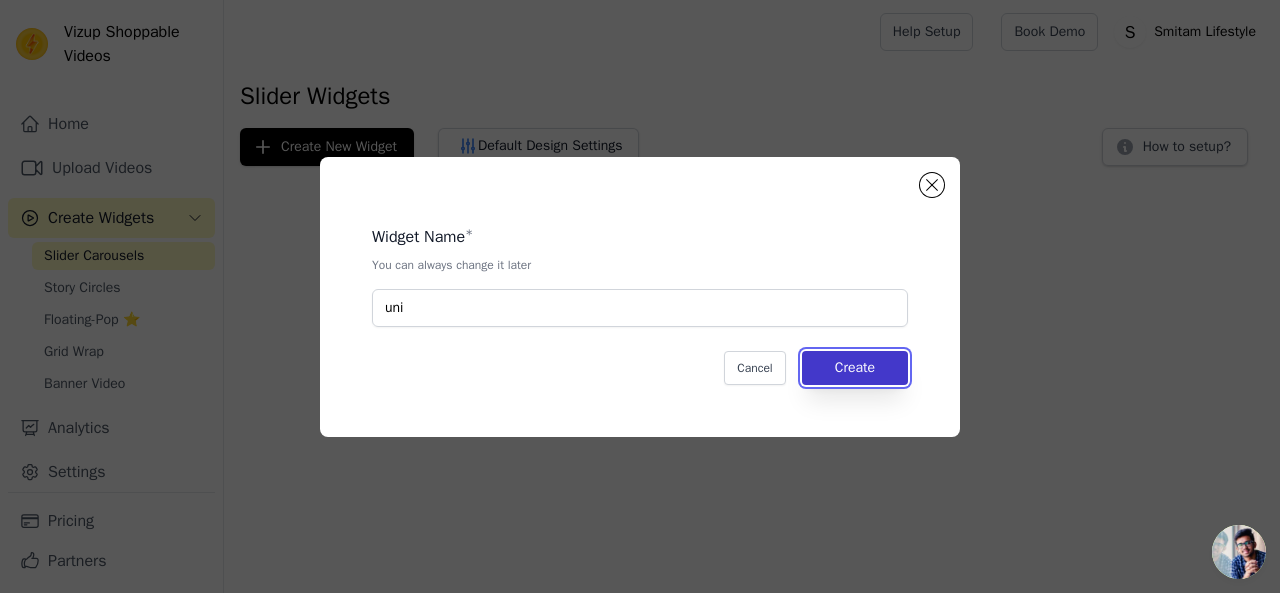 click on "Create" at bounding box center [855, 368] 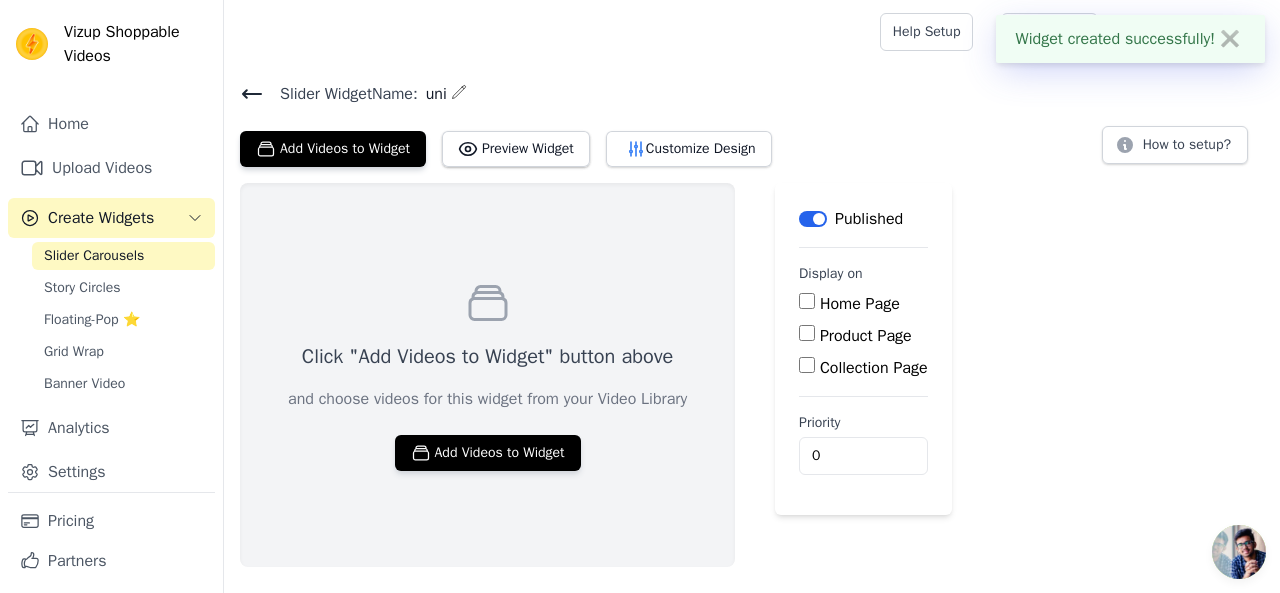 click on "Home Page" at bounding box center (807, 301) 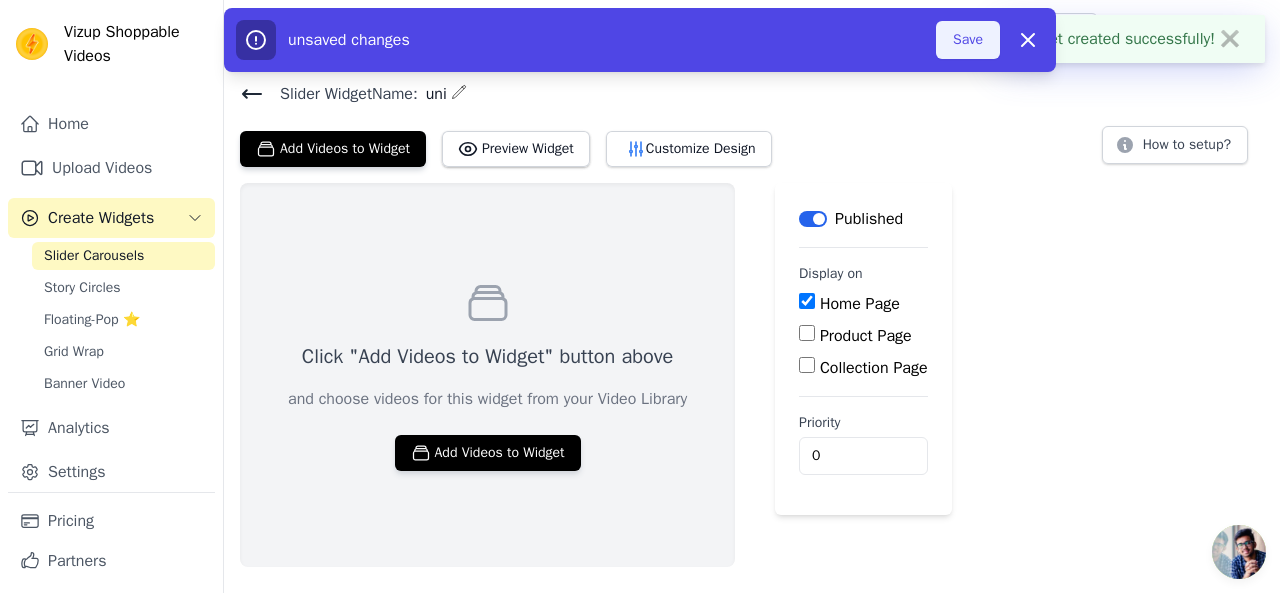 click on "Save" at bounding box center [968, 40] 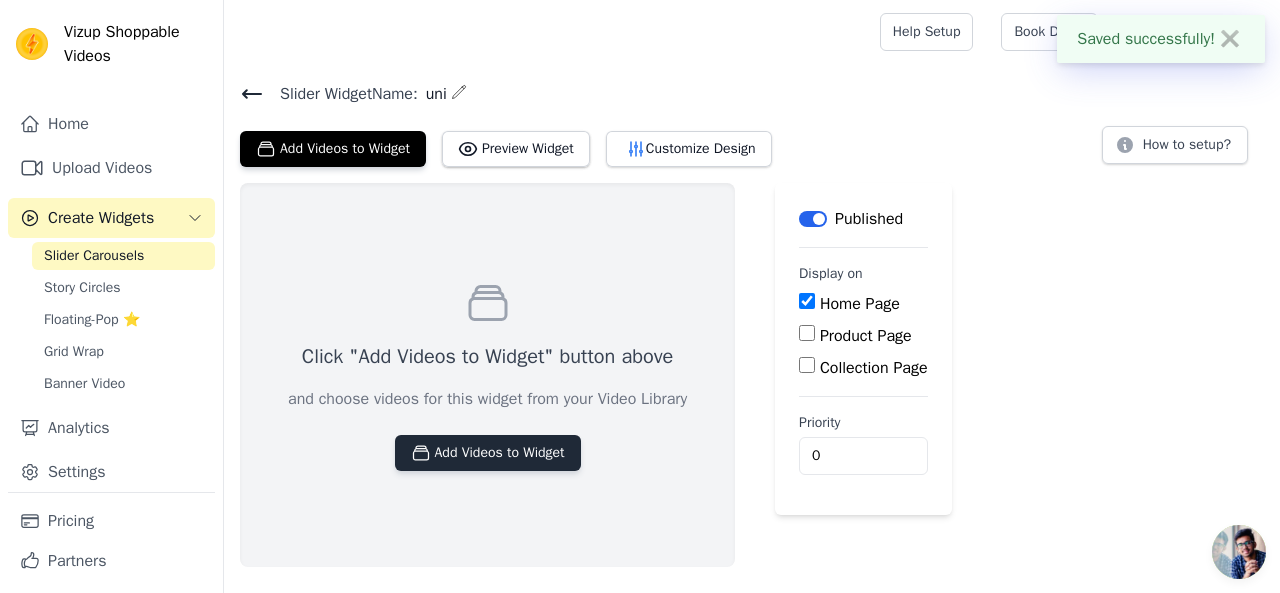 click on "Add Videos to Widget" at bounding box center [488, 453] 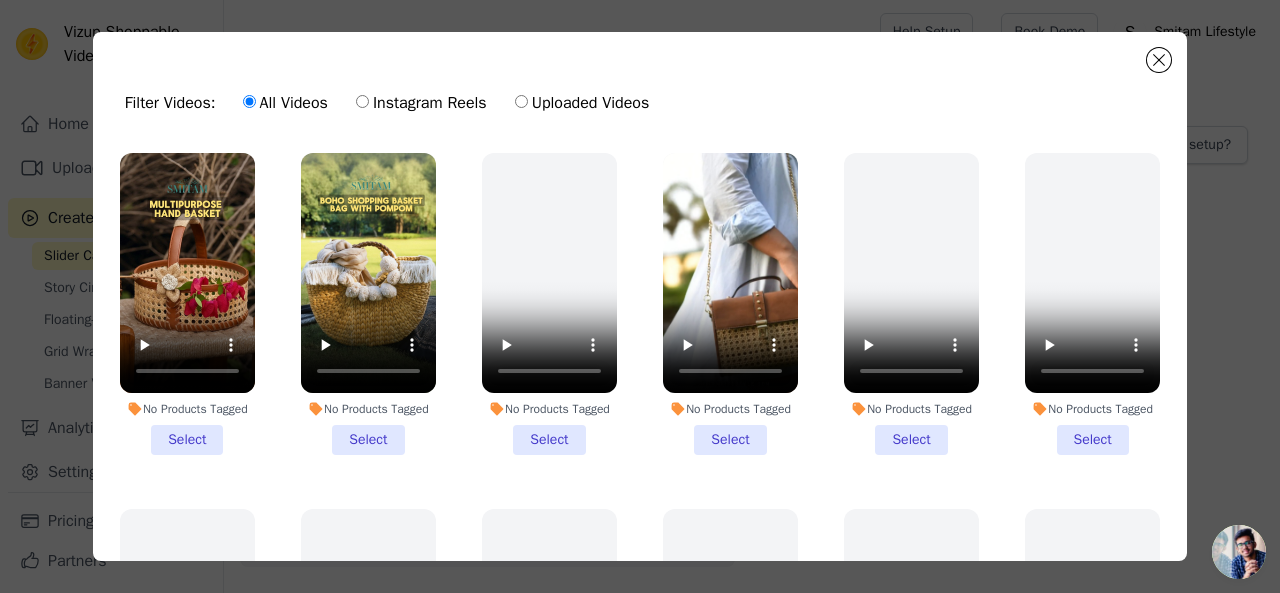 click on "No Products Tagged     Select" at bounding box center [187, 304] 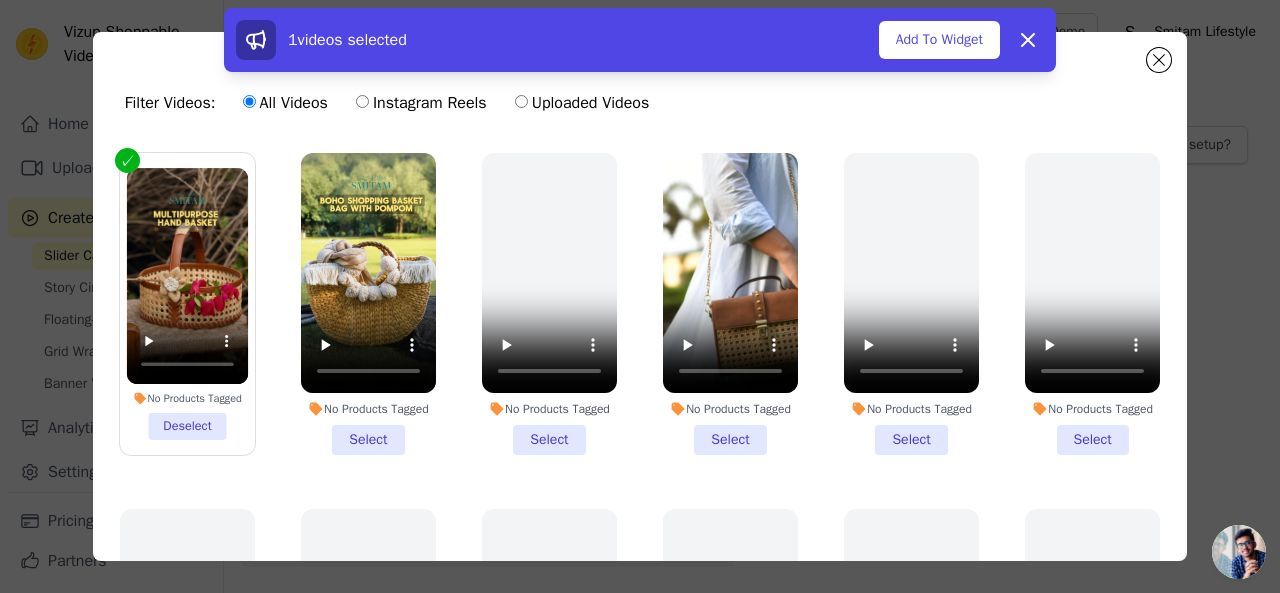 click on "No Products Tagged     Select" at bounding box center (368, 304) 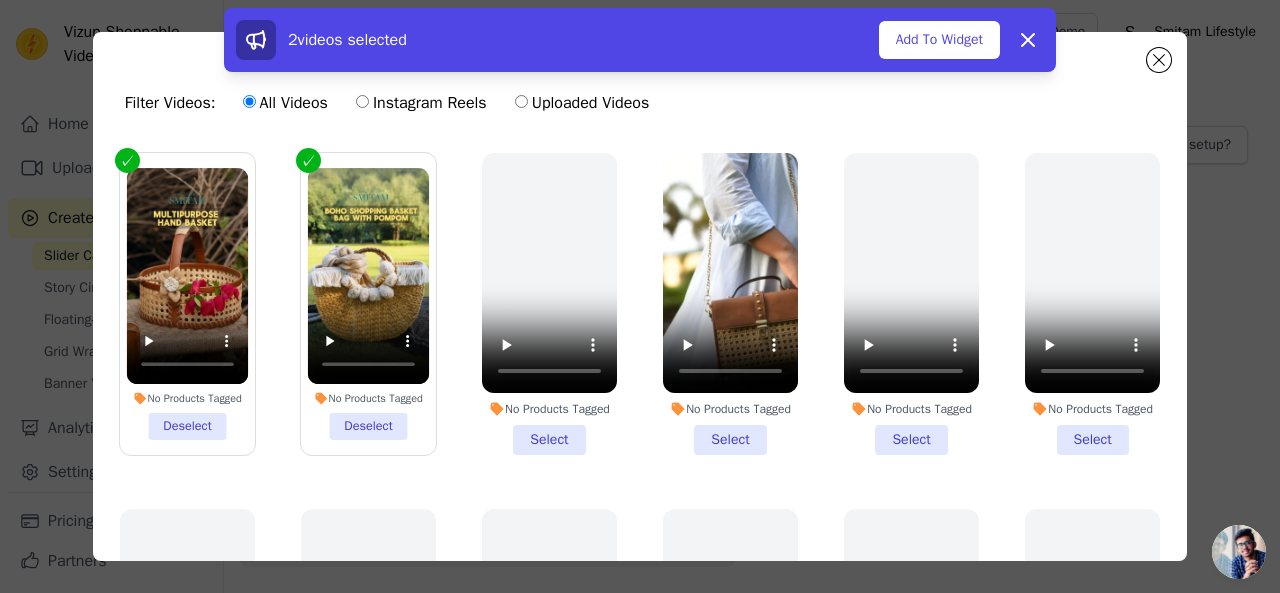 click on "No Products Tagged     Select" at bounding box center [730, 304] 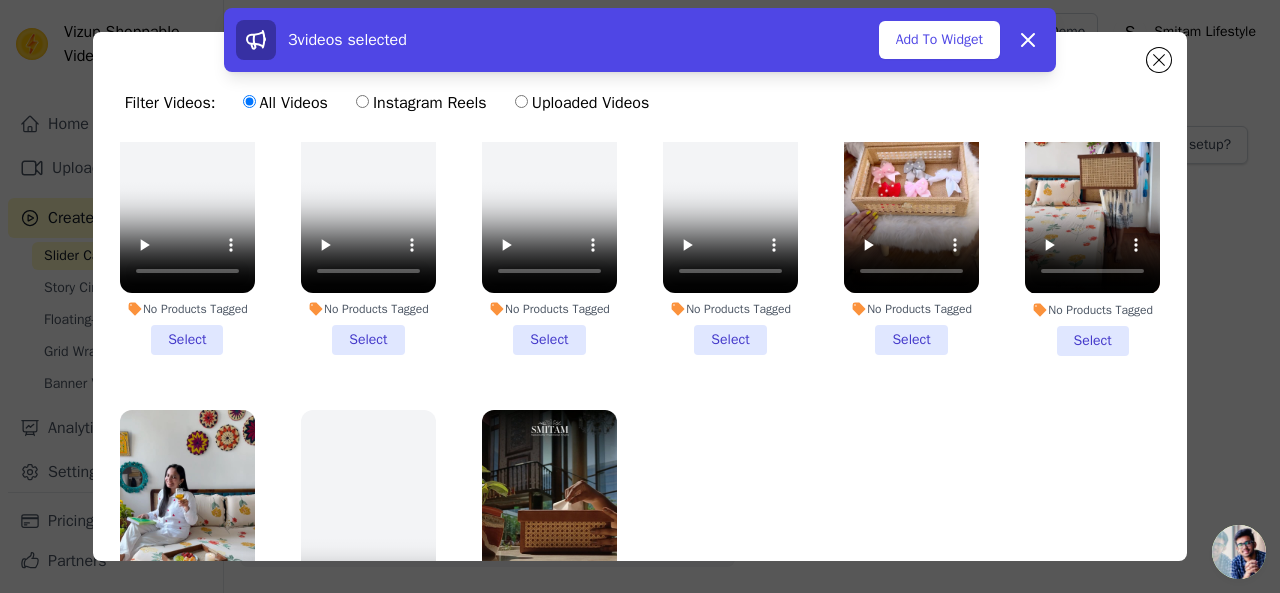 scroll, scrollTop: 1222, scrollLeft: 0, axis: vertical 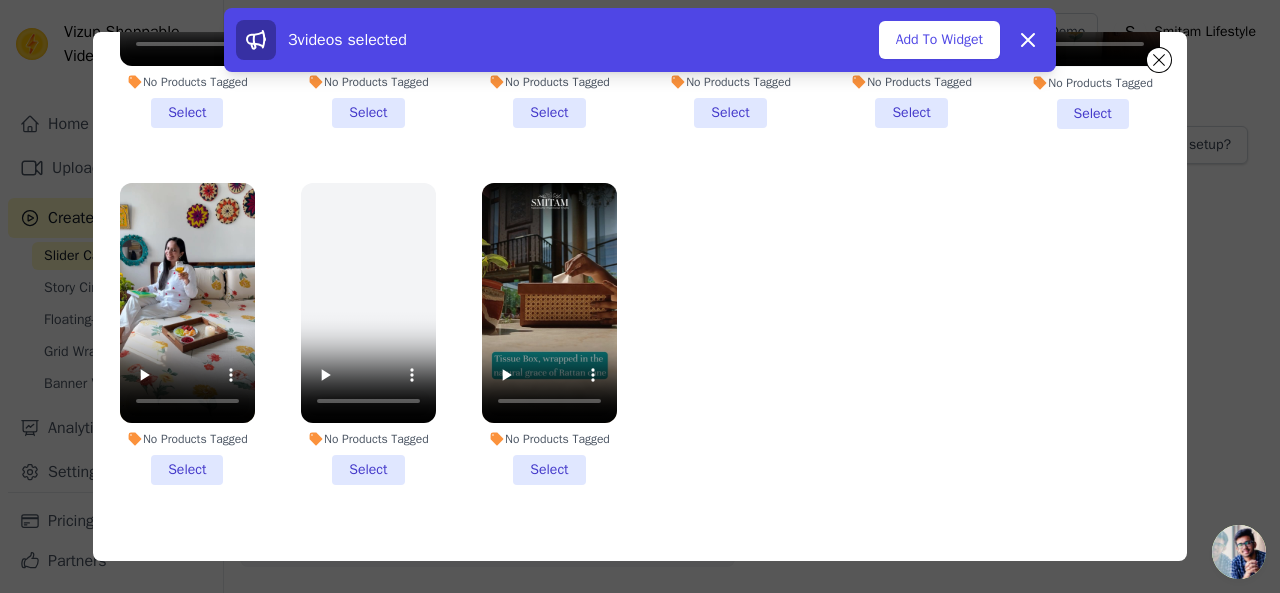 click on "No Products Tagged     Select" at bounding box center (187, 334) 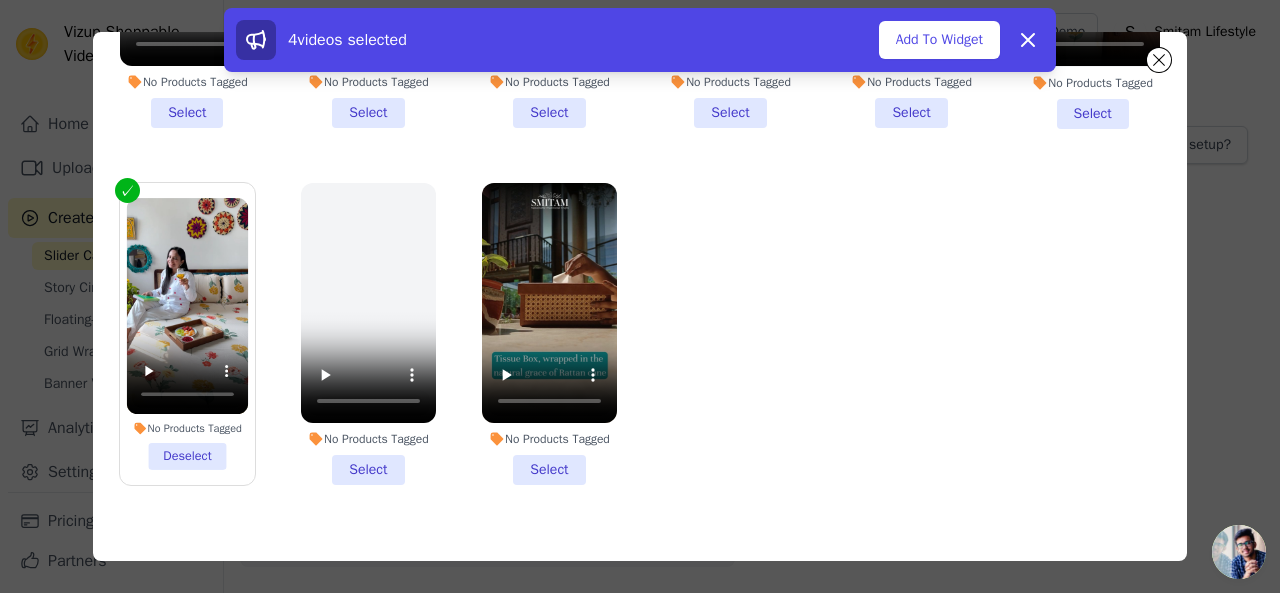 click on "No Products Tagged     Select" at bounding box center [549, 334] 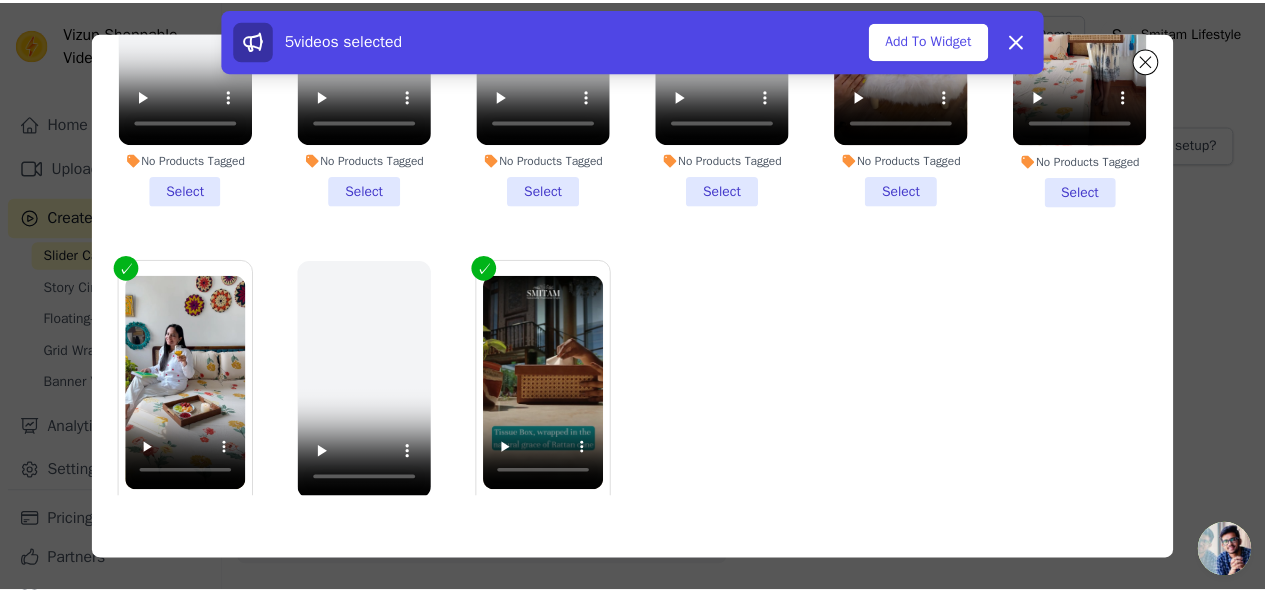 scroll, scrollTop: 956, scrollLeft: 0, axis: vertical 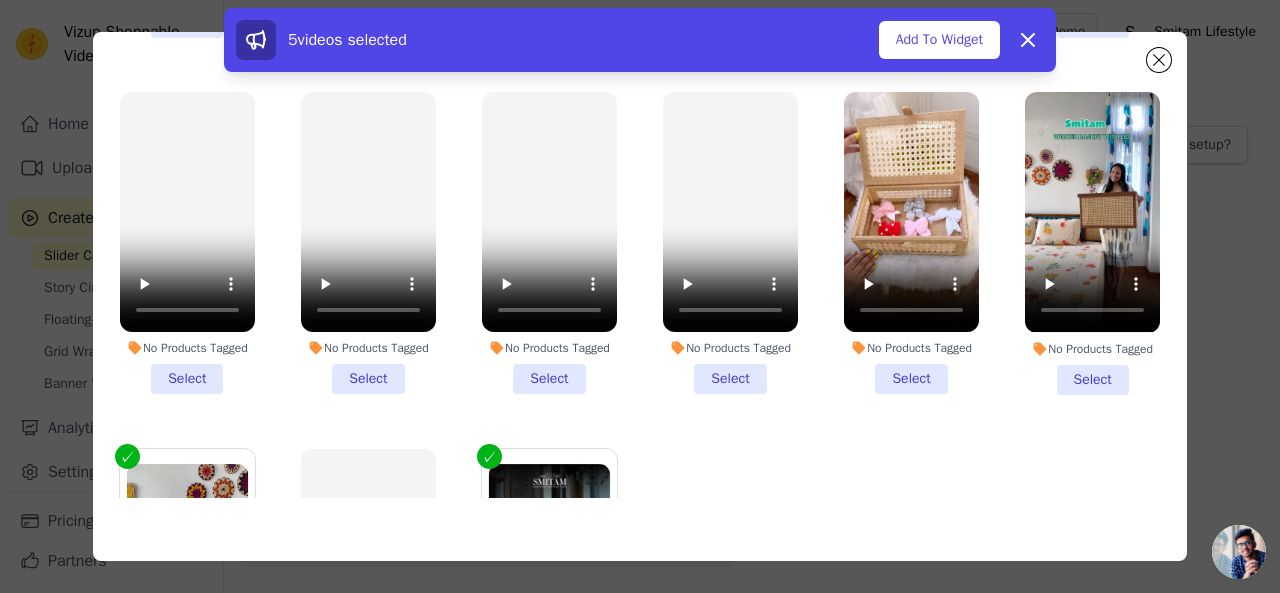 click on "No Products Tagged     Select" at bounding box center (1092, 243) 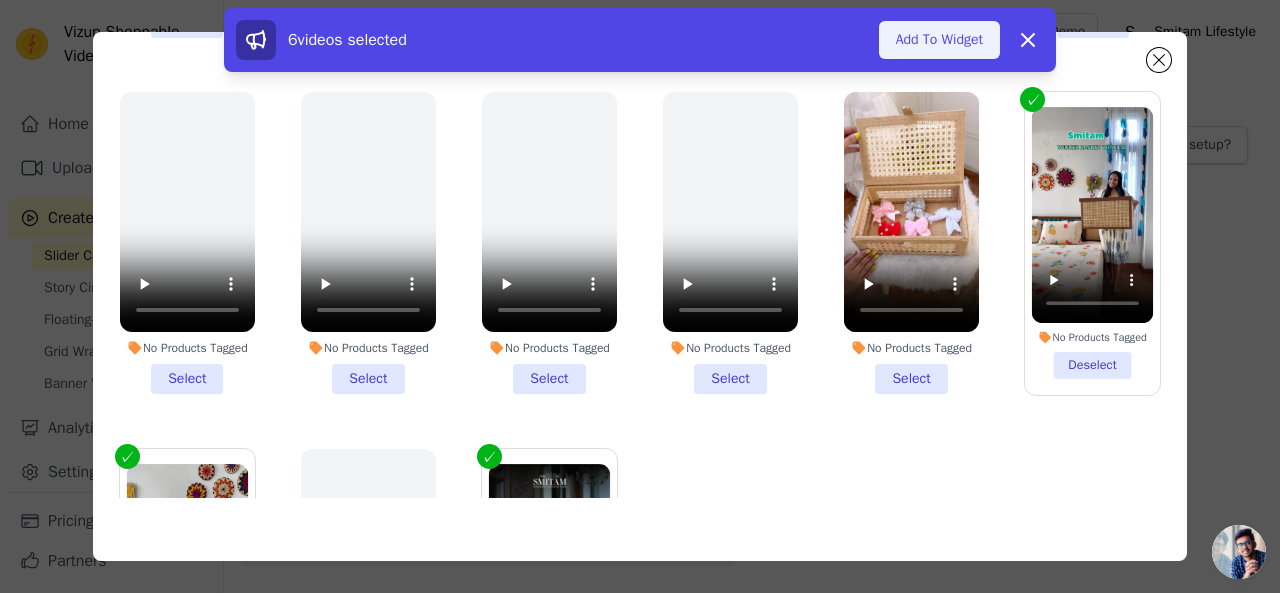 click on "Add To Widget" at bounding box center [939, 40] 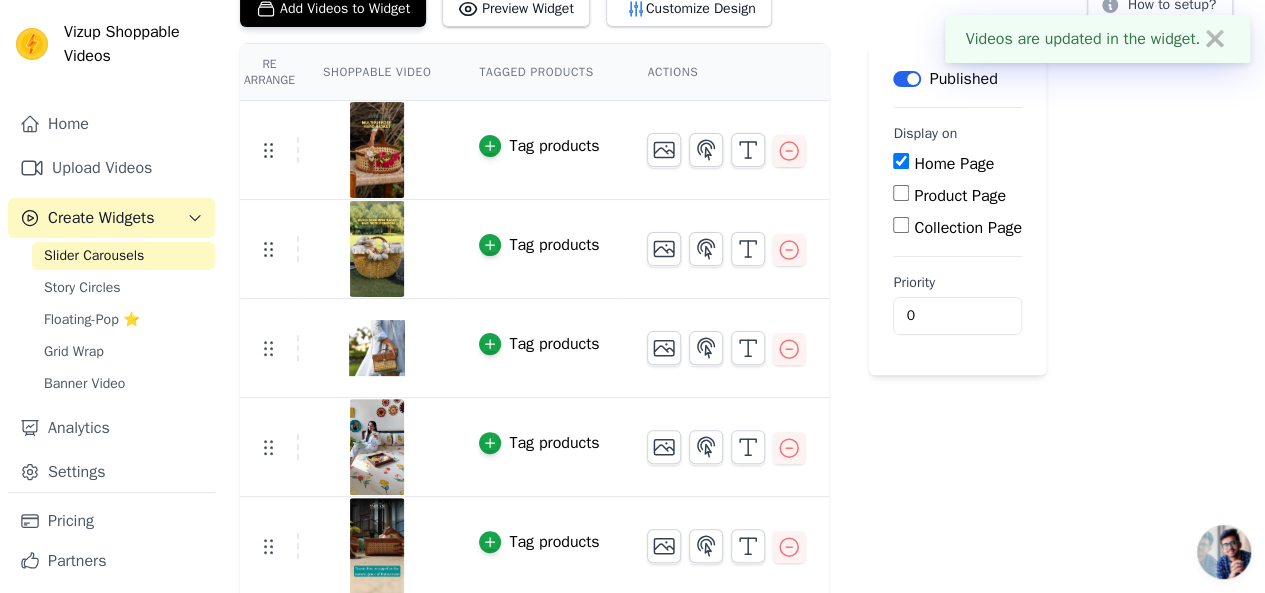 scroll, scrollTop: 237, scrollLeft: 0, axis: vertical 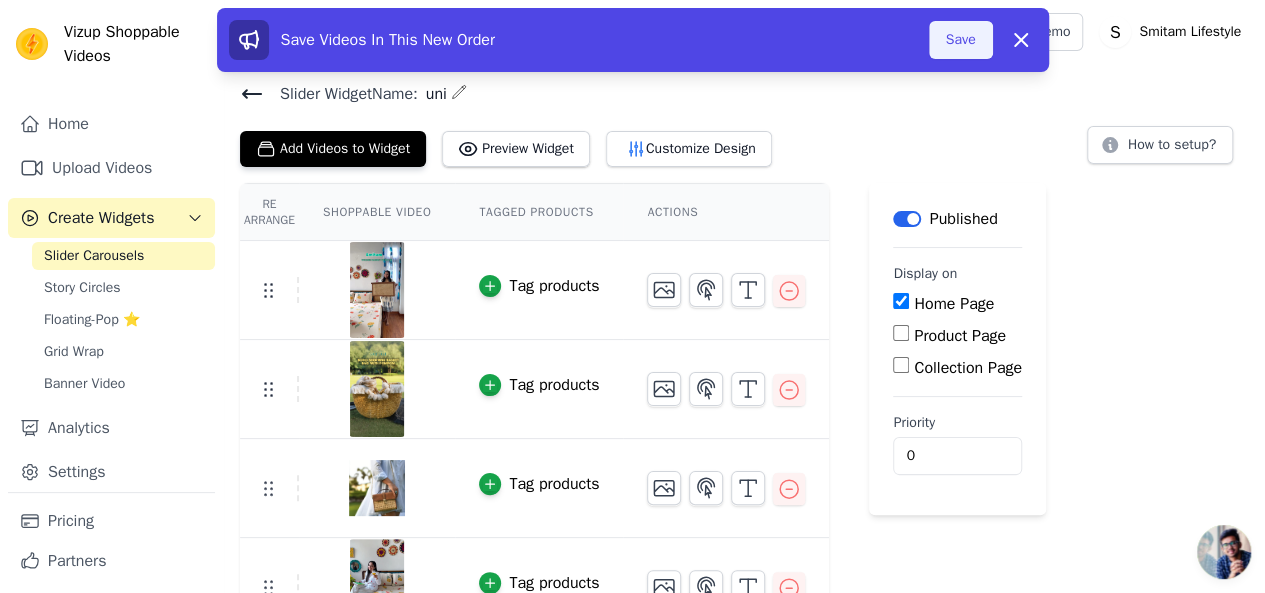 click on "Save" at bounding box center [961, 40] 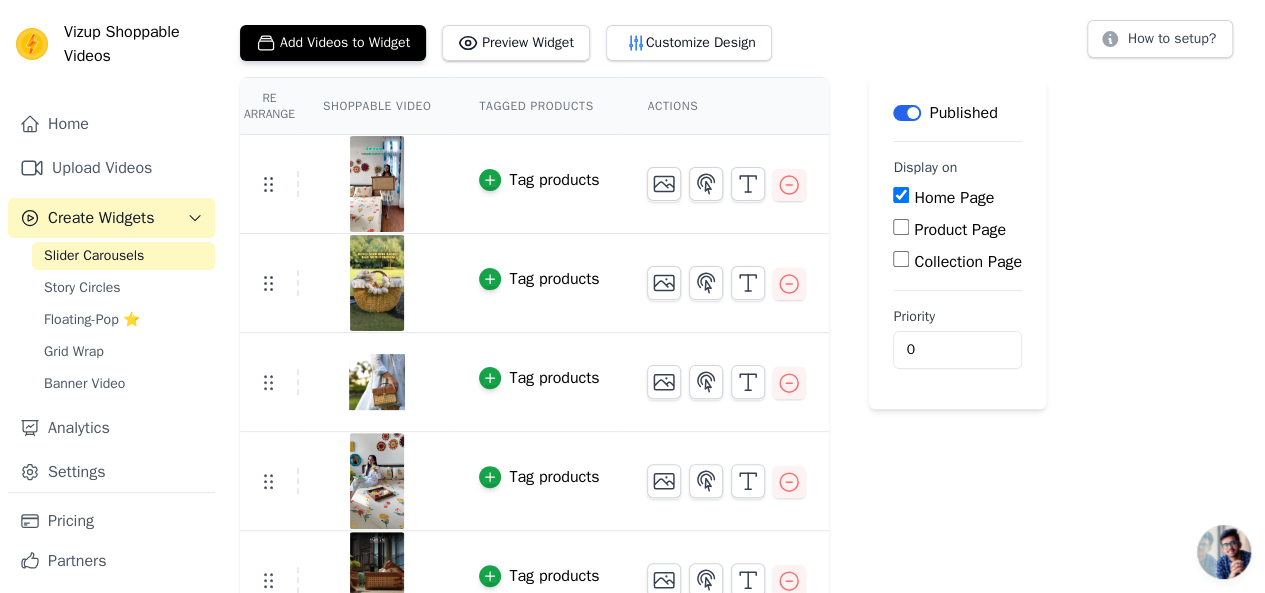 scroll, scrollTop: 133, scrollLeft: 0, axis: vertical 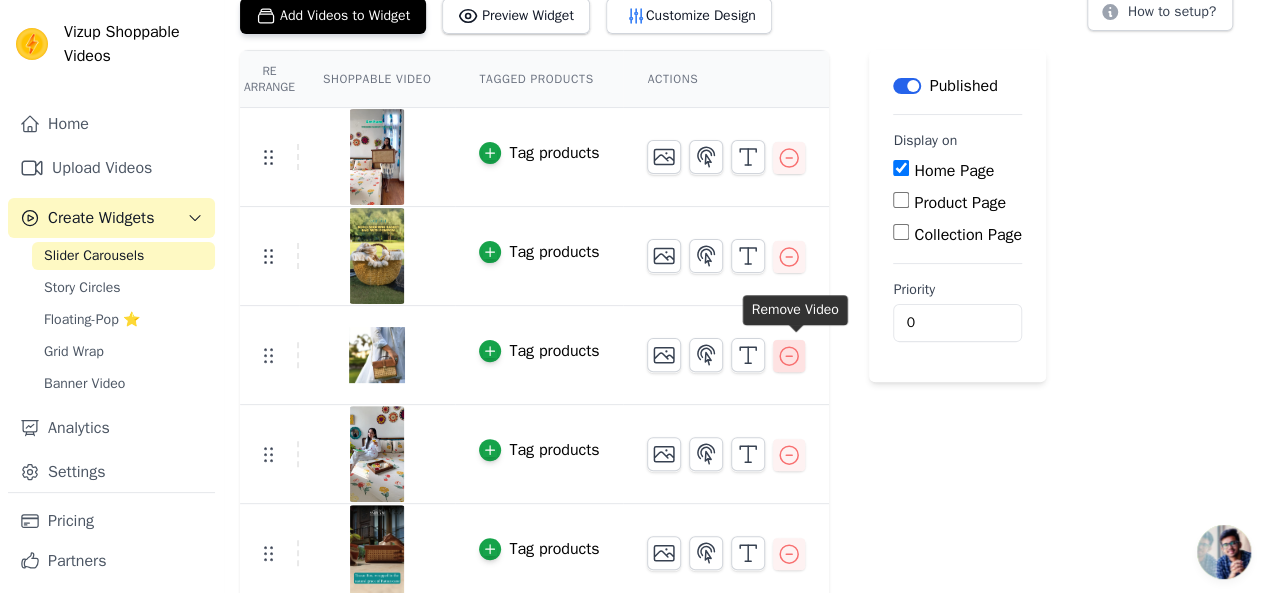 click 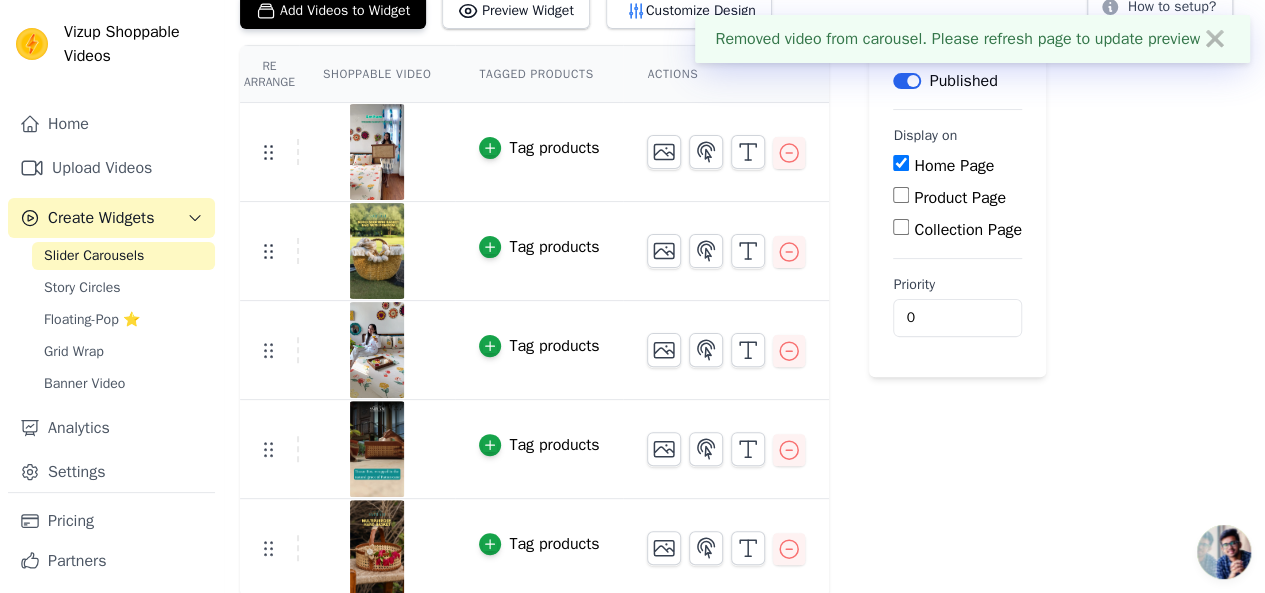 scroll, scrollTop: 0, scrollLeft: 0, axis: both 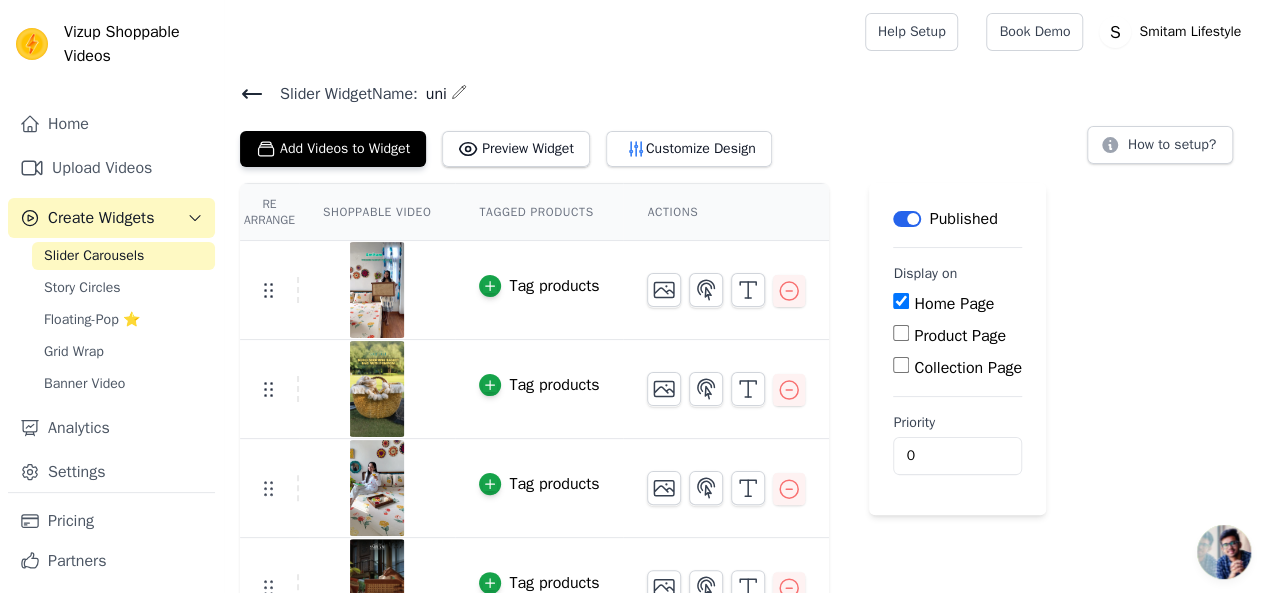 click on "Re Arrange   Shoppable Video   Tagged Products   Actions             Tag products                             Tag products                             Tag products                             Tag products                             Tag products                       Save Videos In This New Order   Save   Dismiss     Label     Published     Display on     Home Page     Product Page       Collection Page       Priority   0" at bounding box center [744, 459] 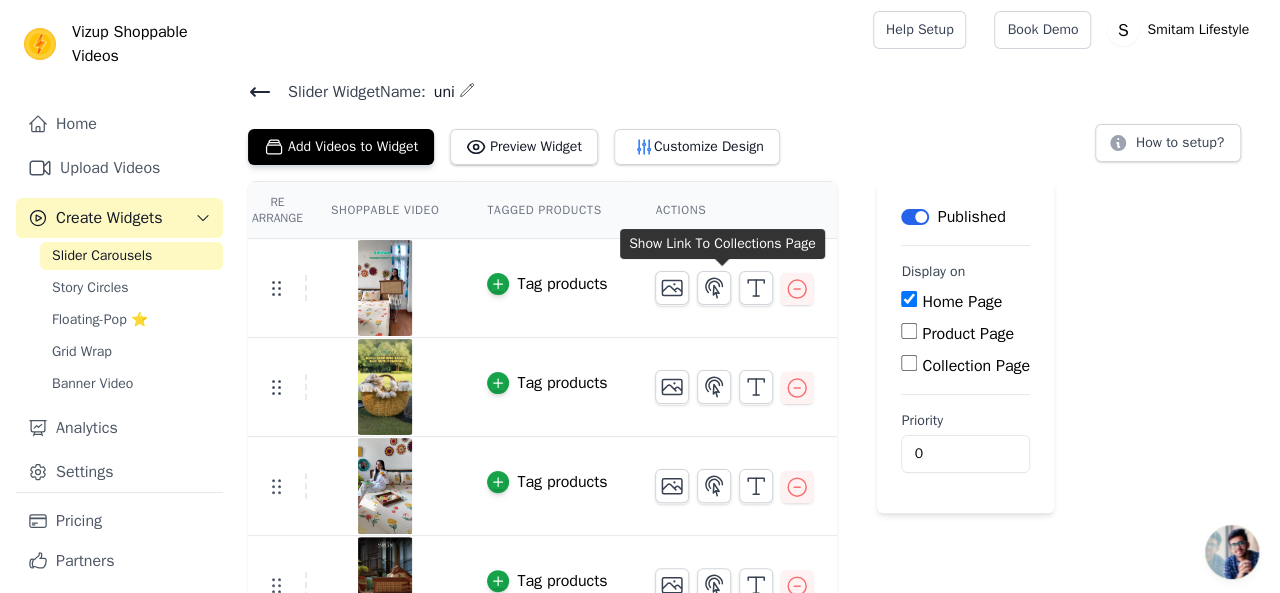 scroll, scrollTop: 0, scrollLeft: 0, axis: both 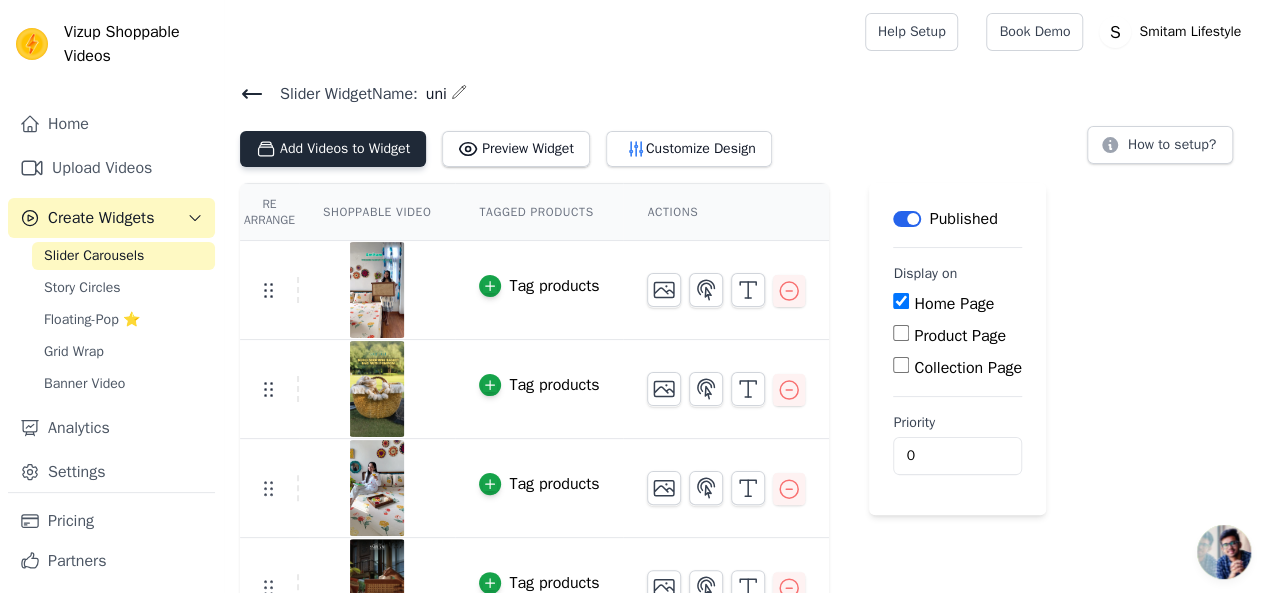 click on "Add Videos to Widget" at bounding box center [333, 149] 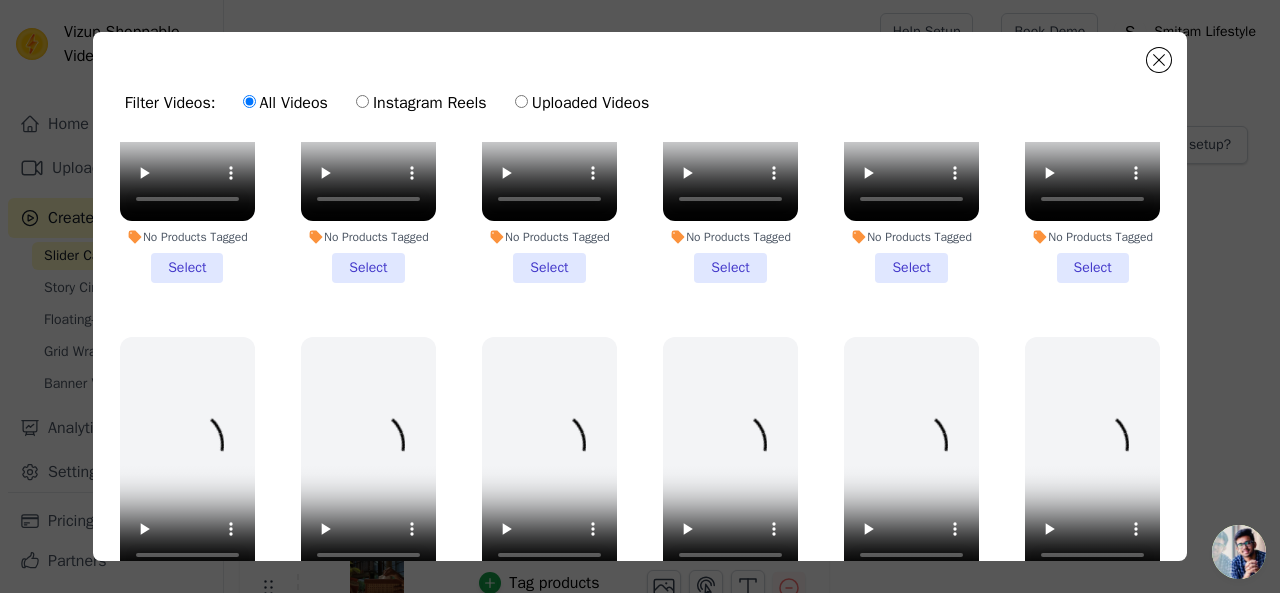 scroll, scrollTop: 533, scrollLeft: 0, axis: vertical 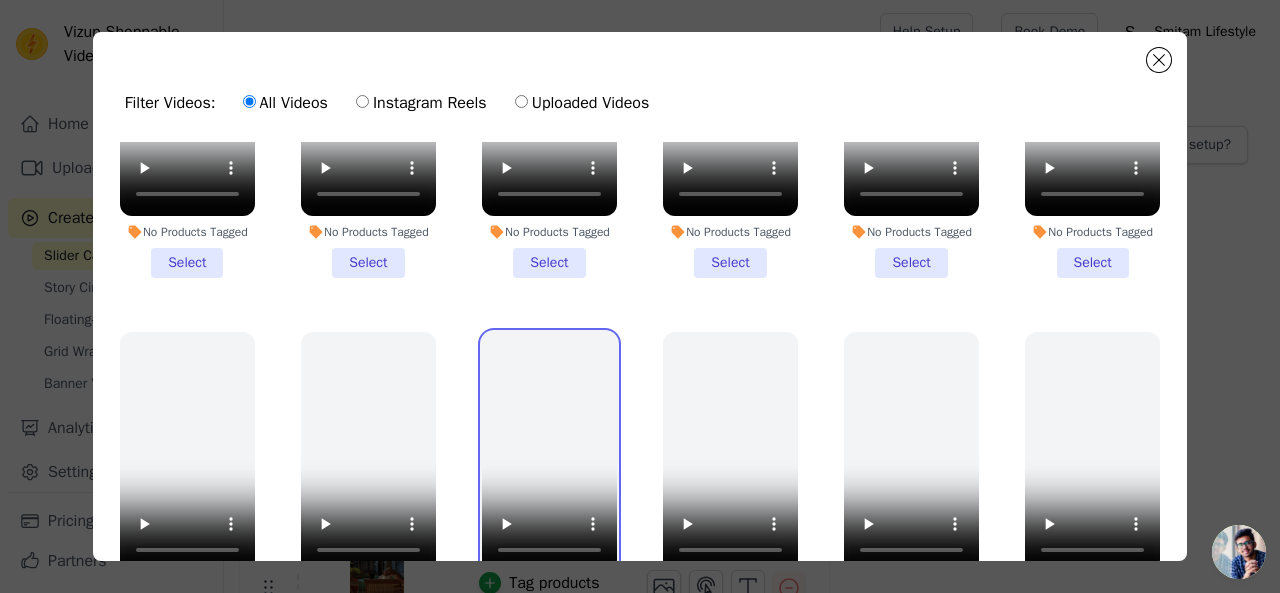 click at bounding box center [549, 452] 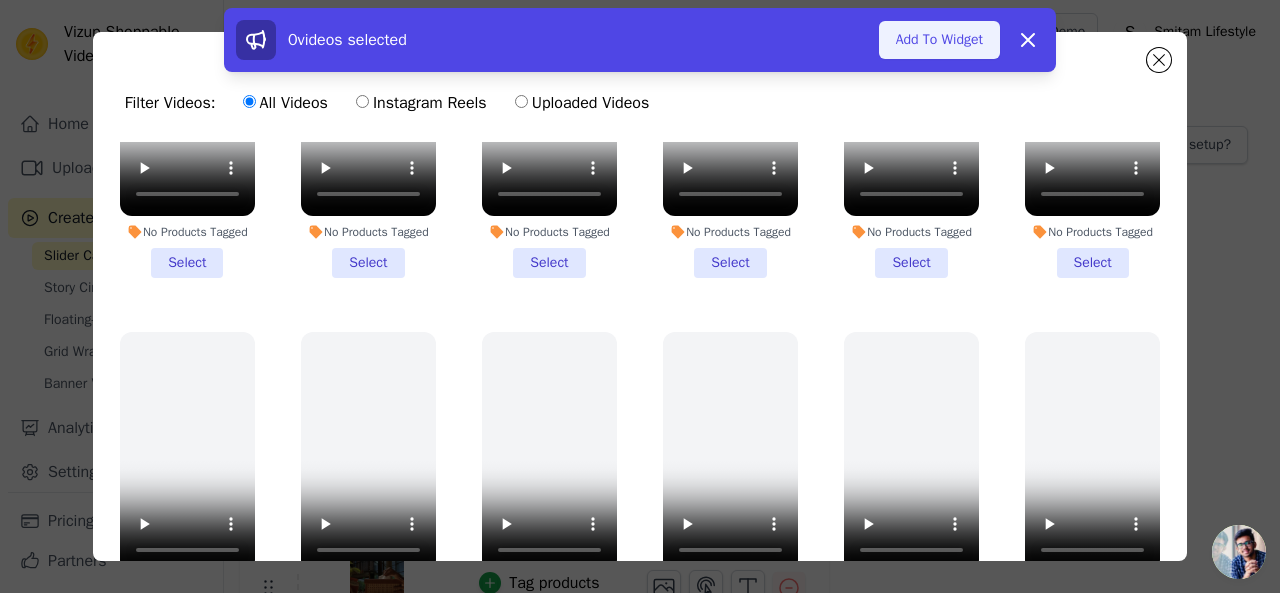click on "Add To Widget" at bounding box center [939, 40] 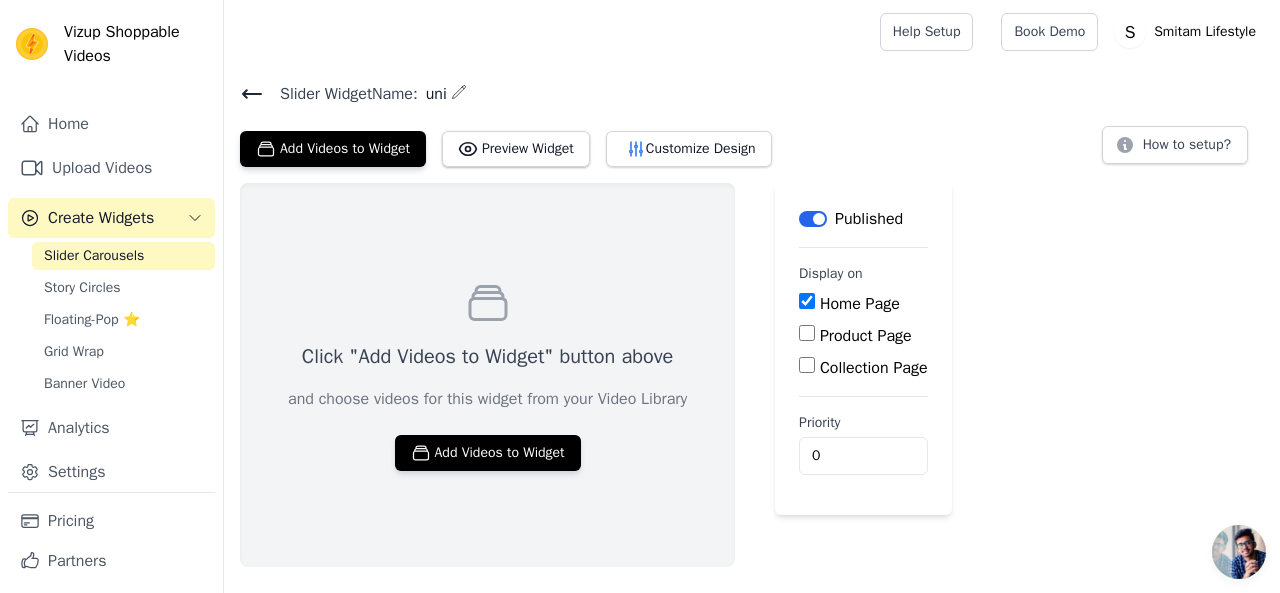 click on "Slider Carousels" at bounding box center (94, 256) 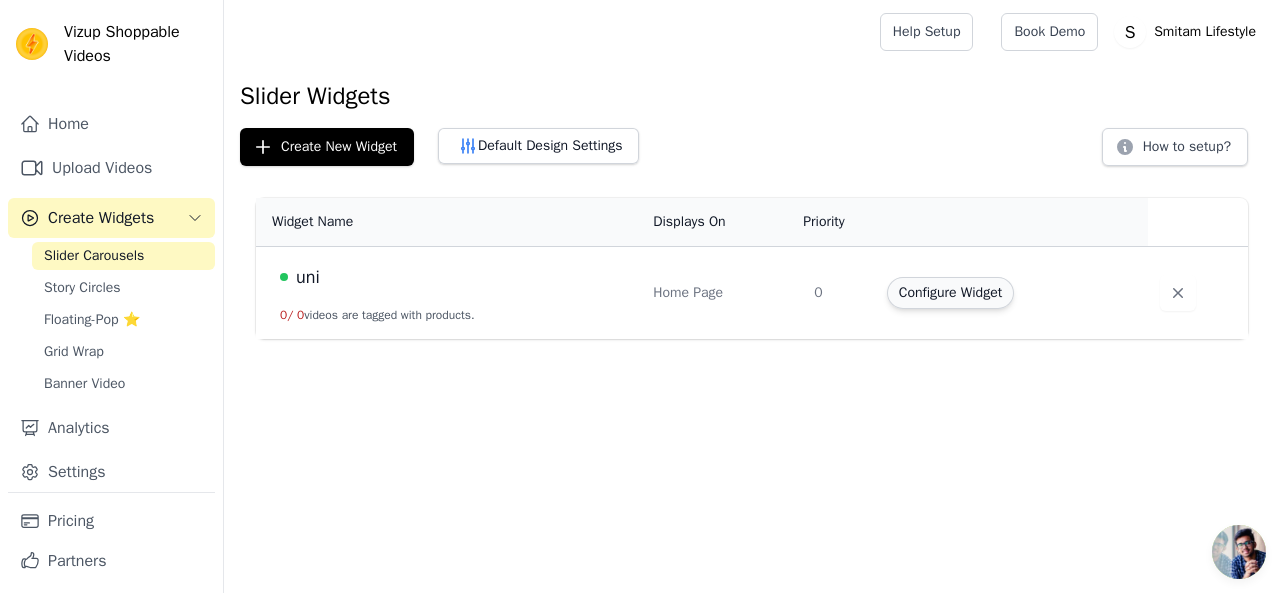 click on "Configure Widget" at bounding box center (950, 293) 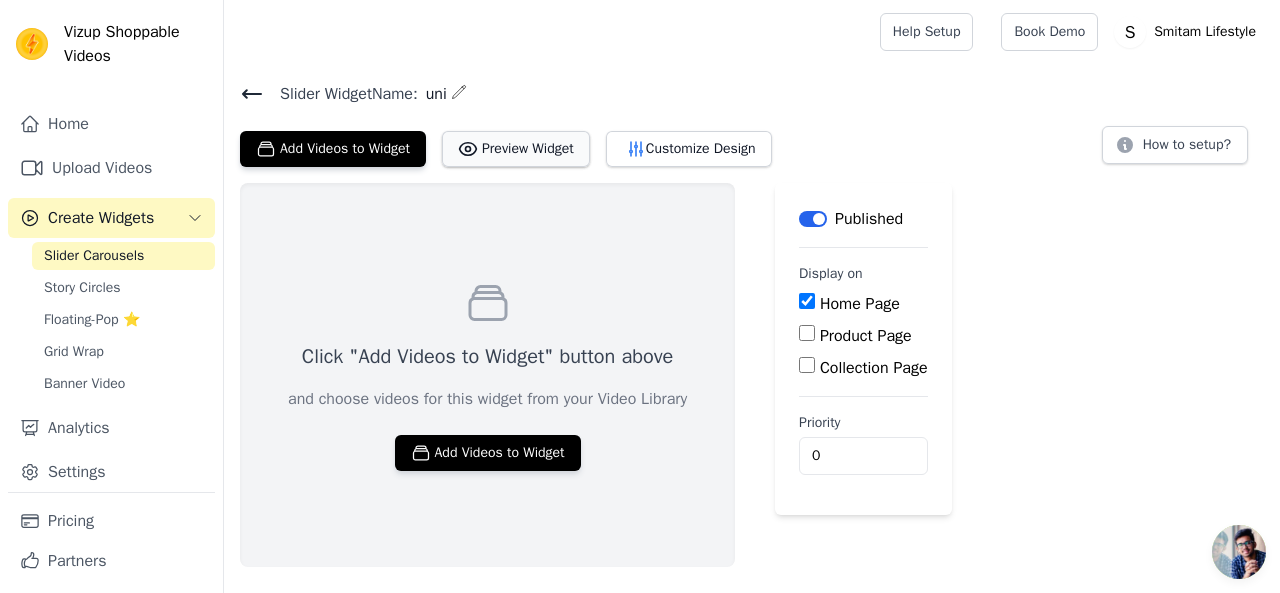 click on "Preview Widget" at bounding box center [516, 149] 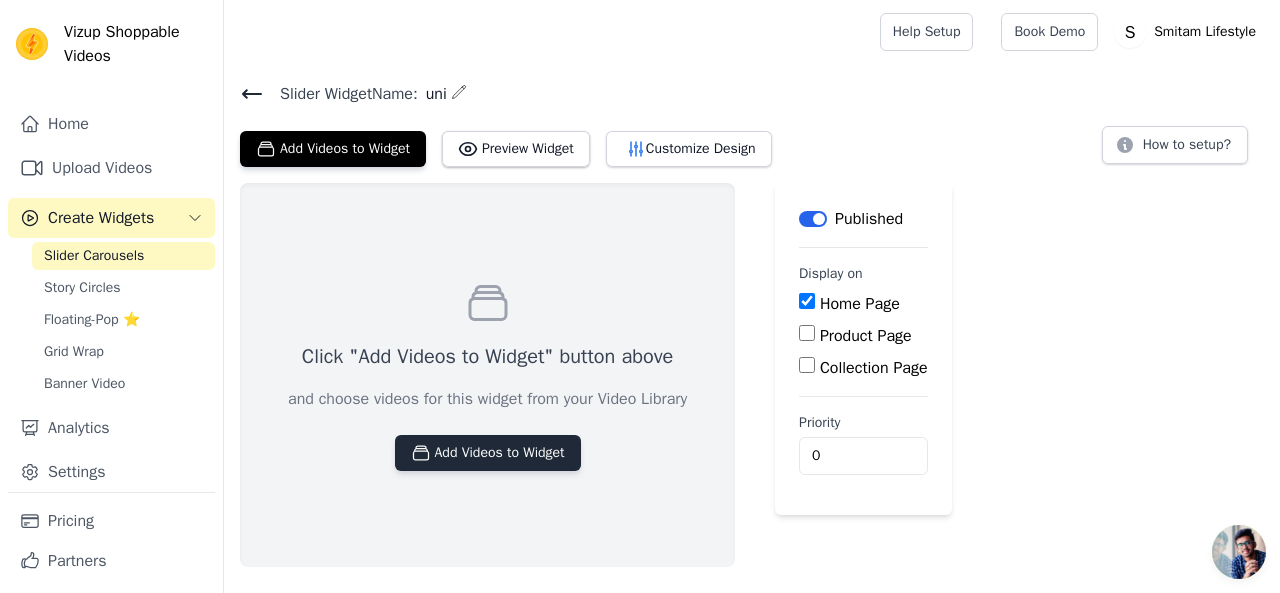 click on "Click "Add Videos to Widget" button above   and choose videos for this widget from your Video Library
Add Videos to Widget" at bounding box center [487, 375] 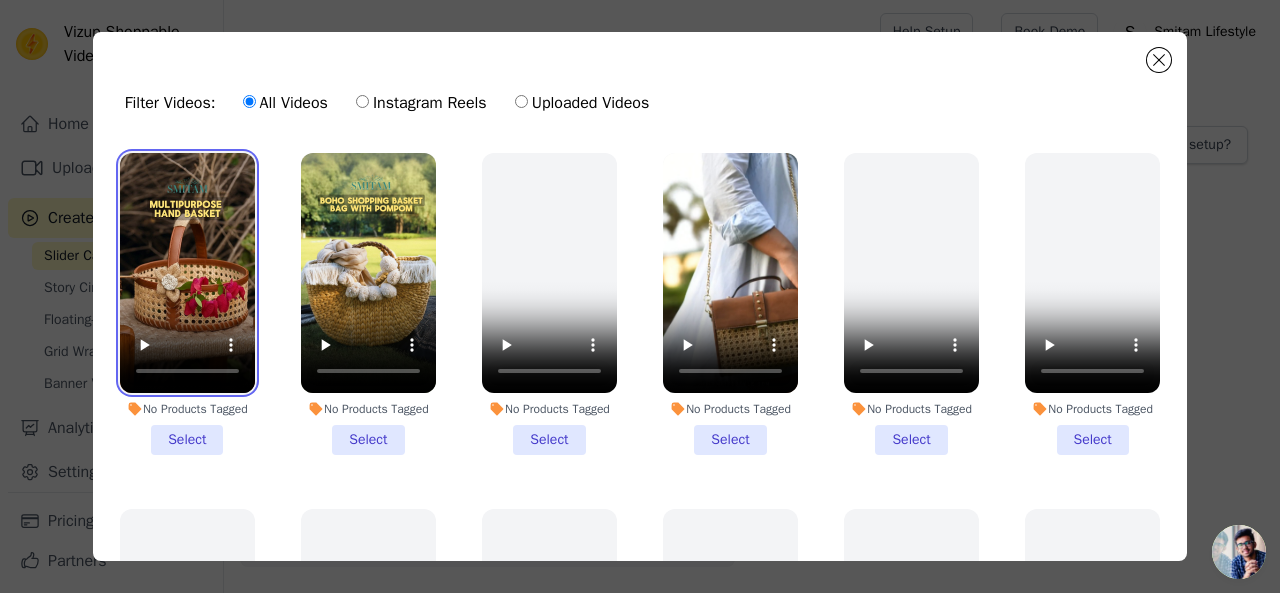 click at bounding box center [187, 273] 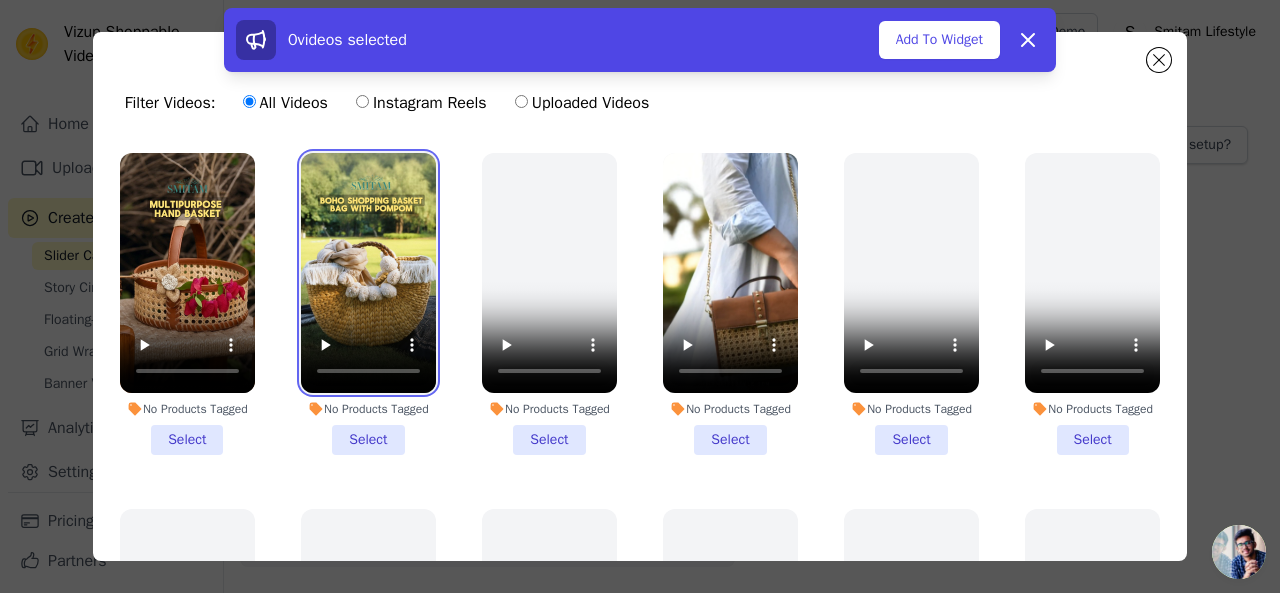 click at bounding box center (368, 273) 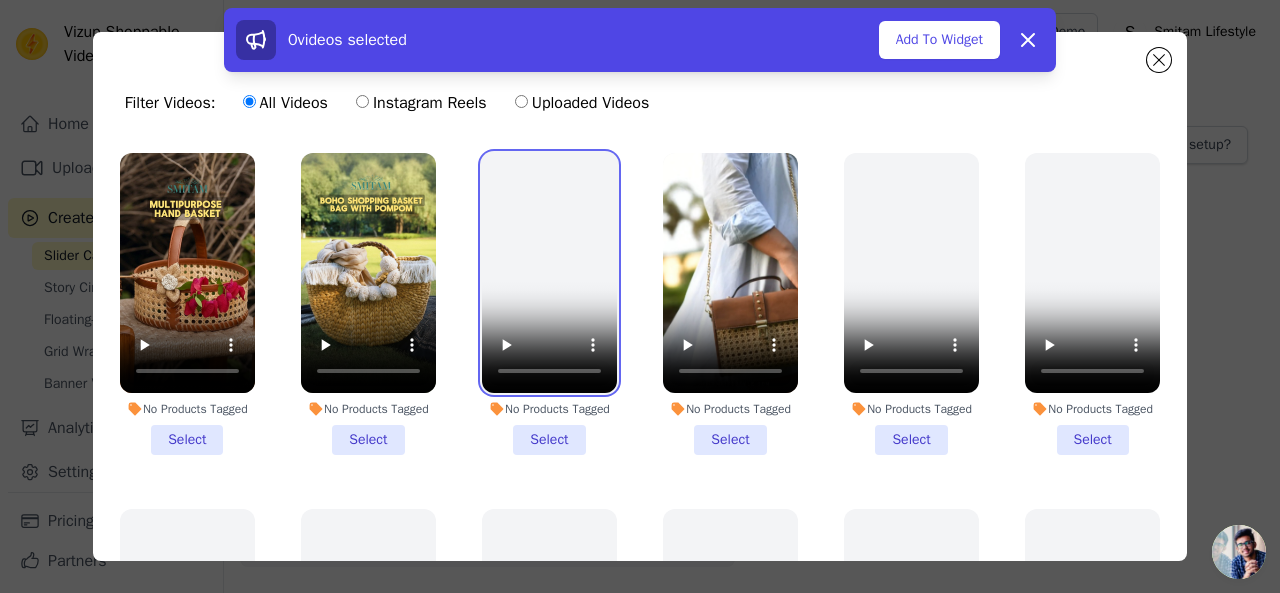 click at bounding box center [549, 273] 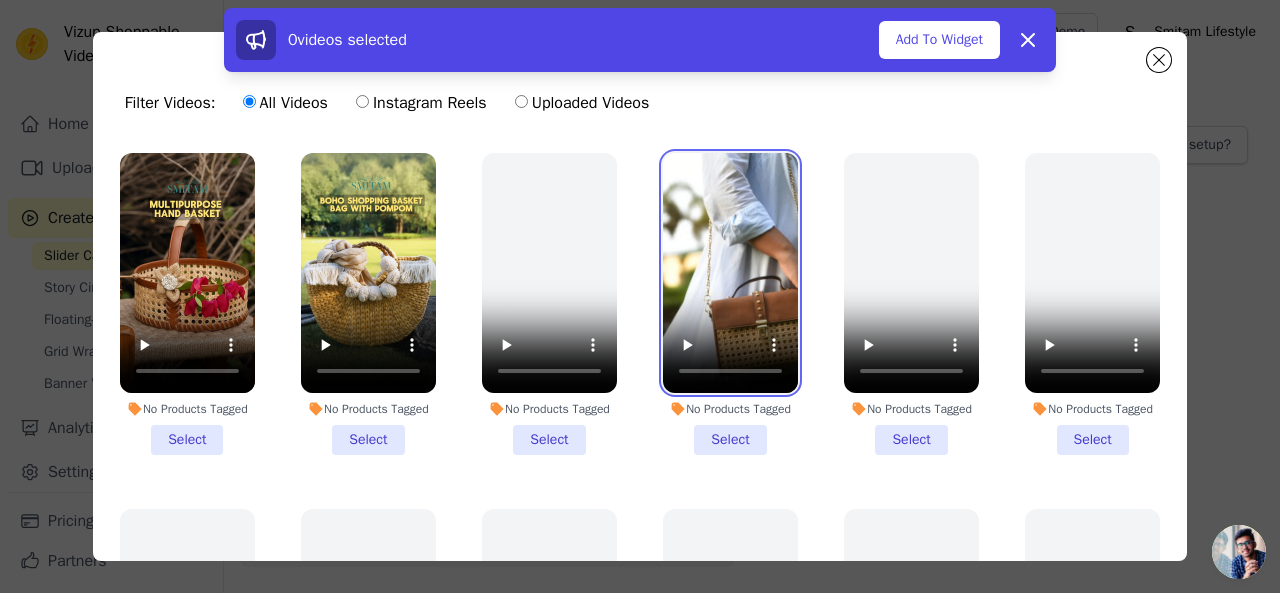 click at bounding box center (730, 273) 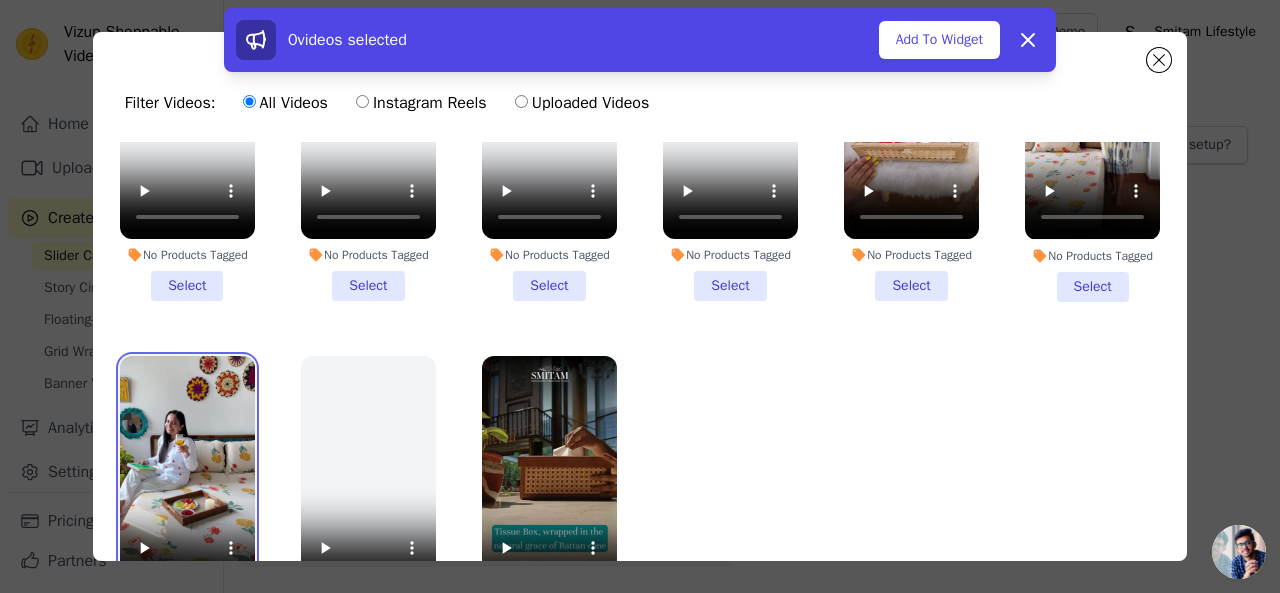 click at bounding box center (187, 476) 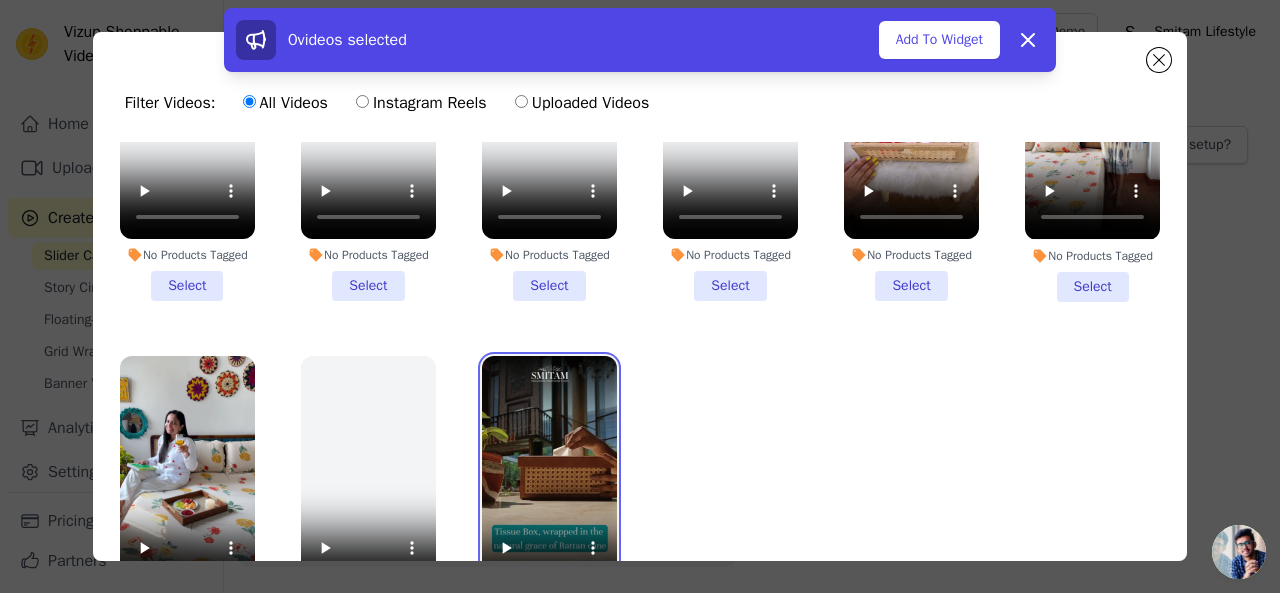 click at bounding box center (549, 476) 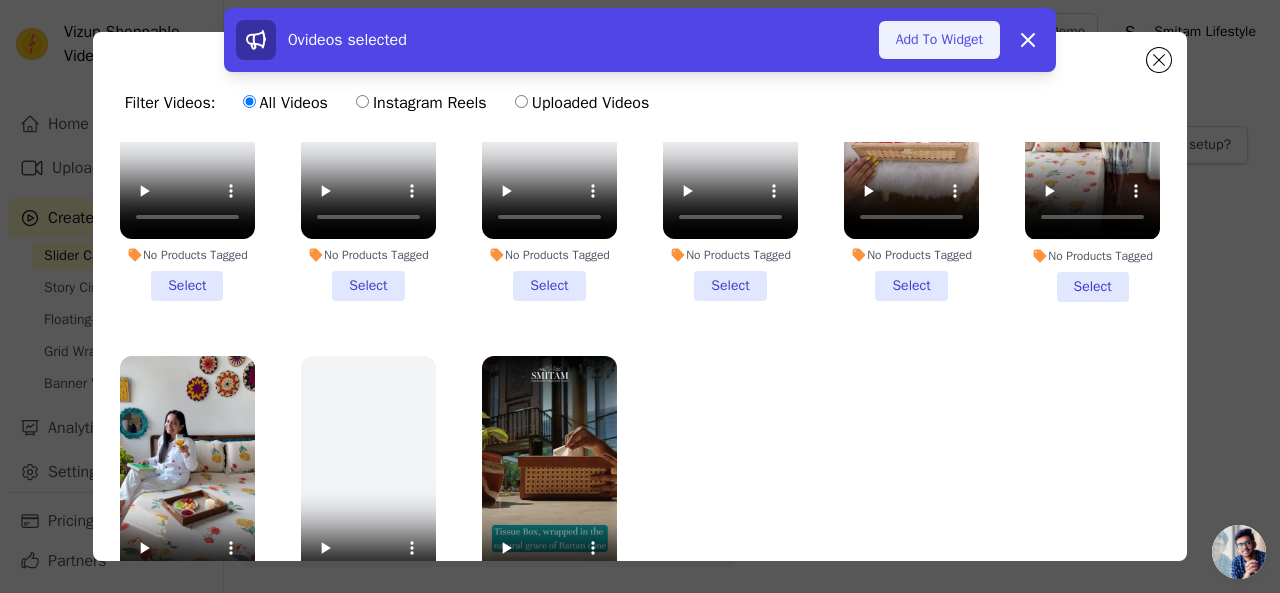 click on "Add To Widget" at bounding box center (939, 40) 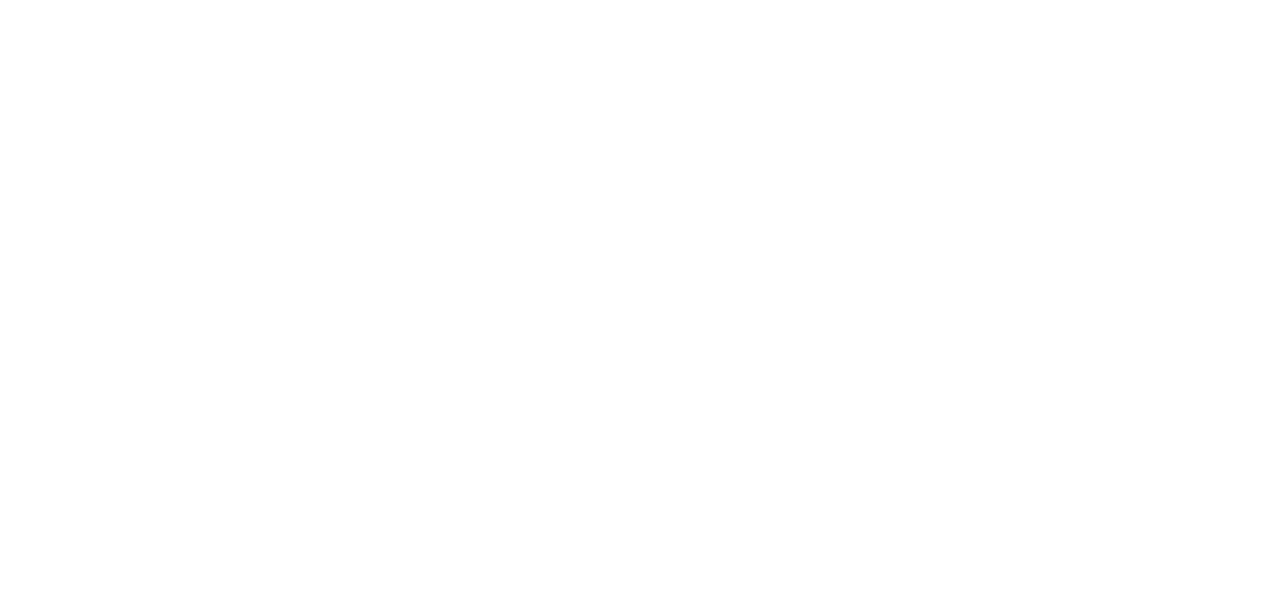 scroll, scrollTop: 0, scrollLeft: 0, axis: both 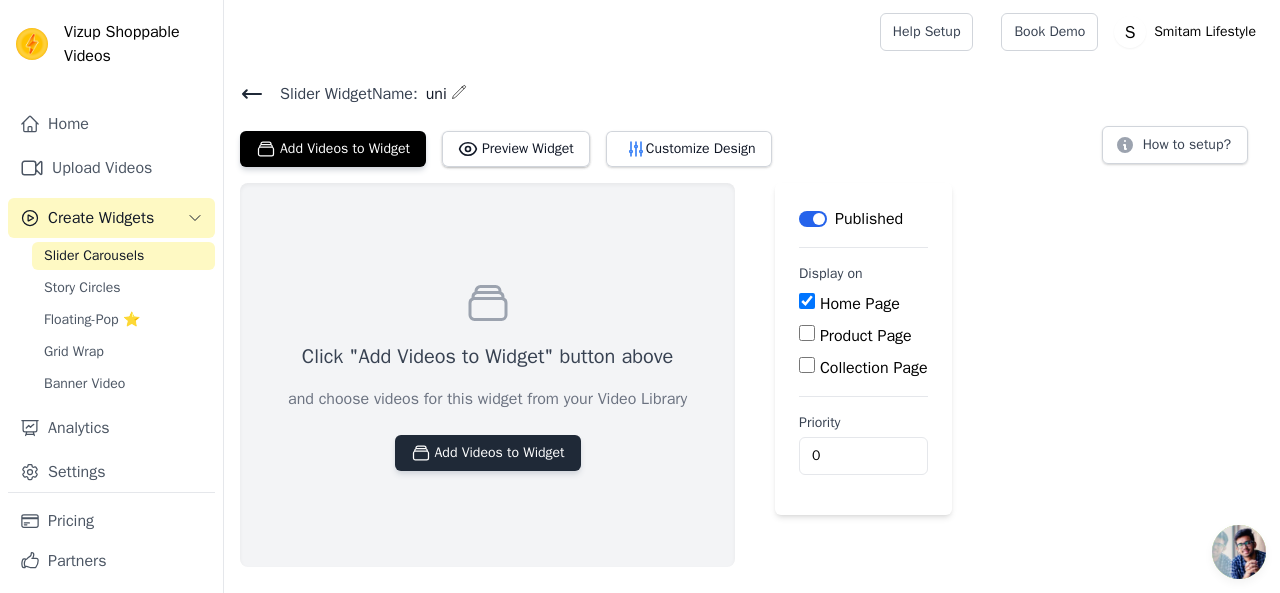click on "Add Videos to Widget" at bounding box center (488, 453) 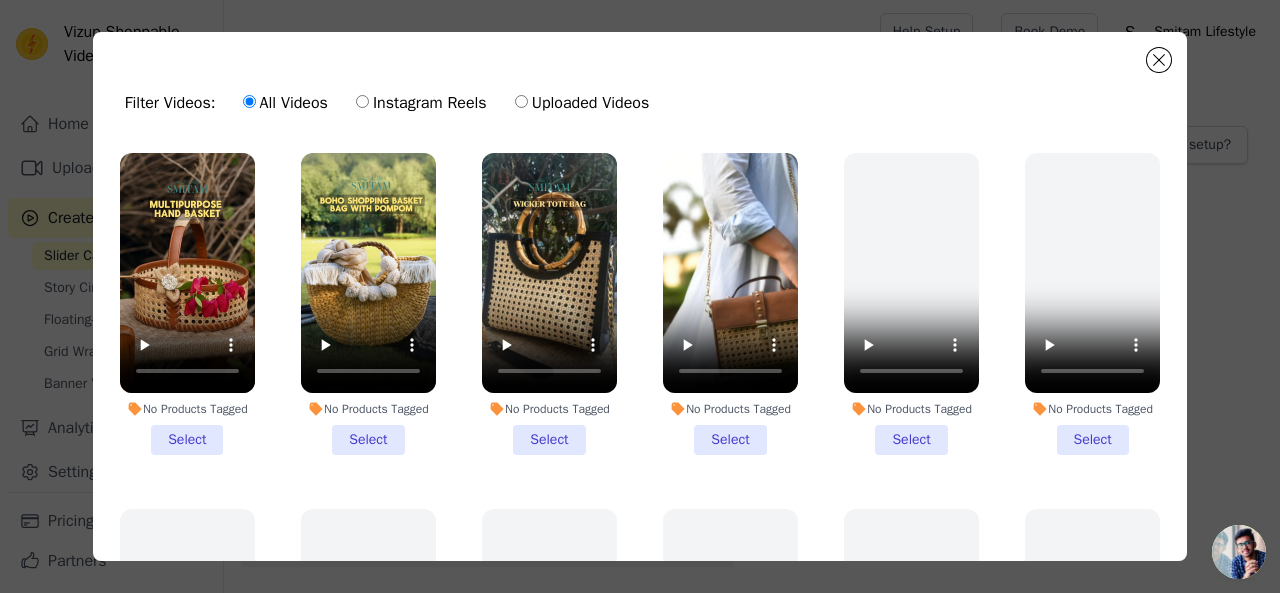 click on "No Products Tagged     Select" at bounding box center [187, 304] 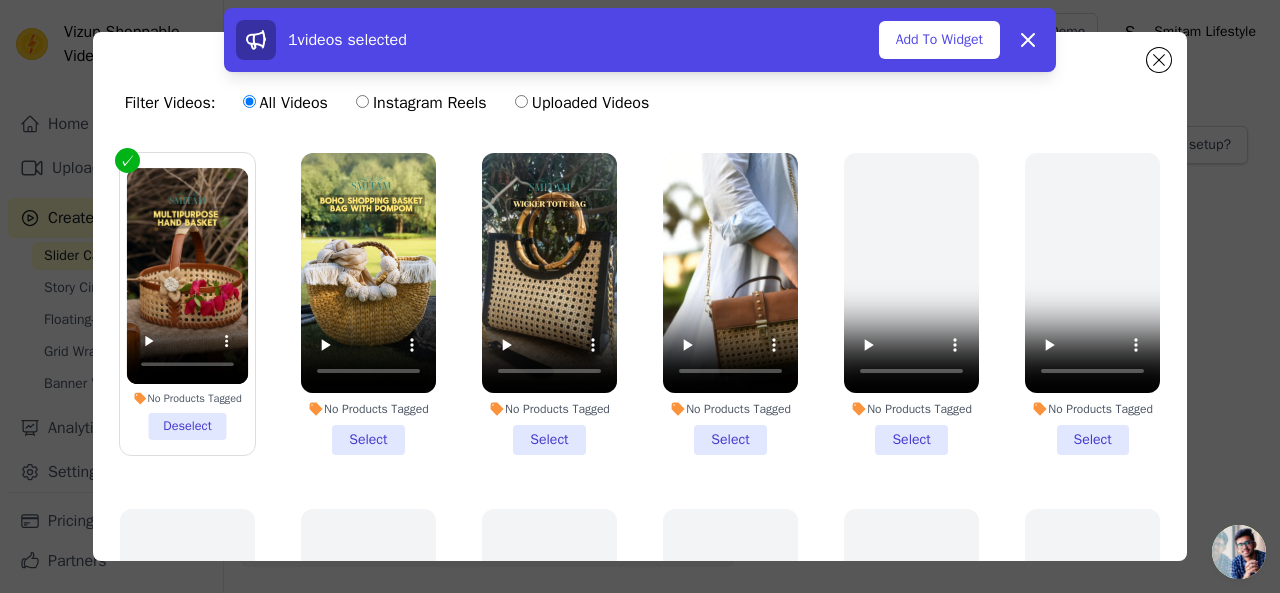 click on "No Products Tagged     Select" at bounding box center [368, 304] 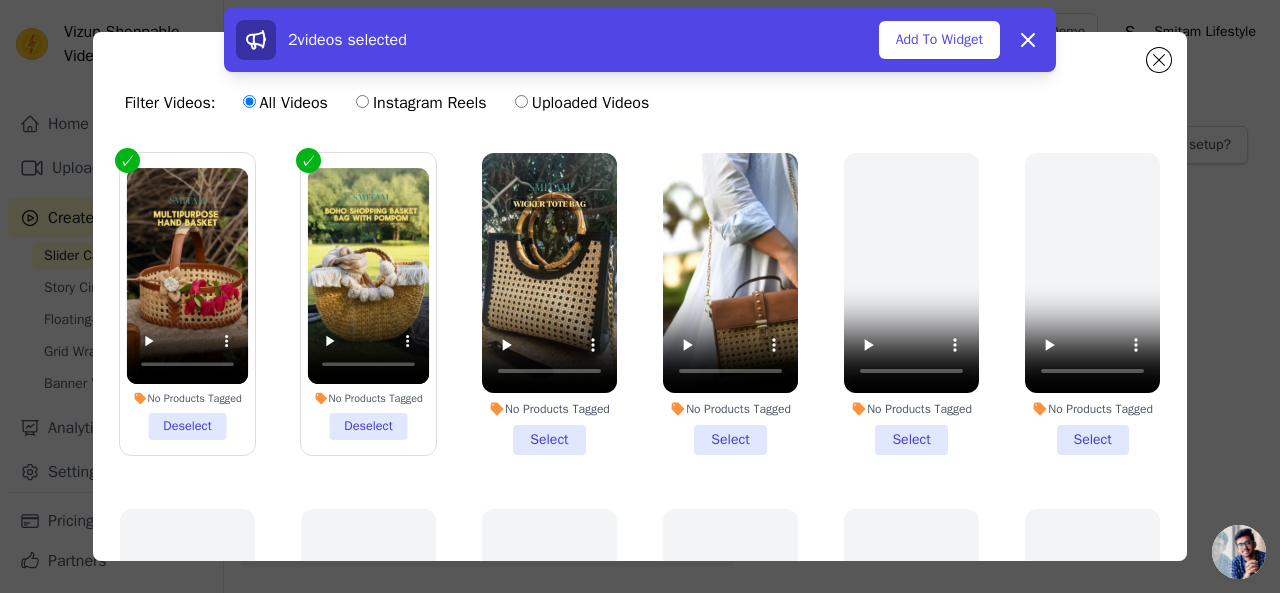 click on "No Products Tagged     Select" at bounding box center [549, 304] 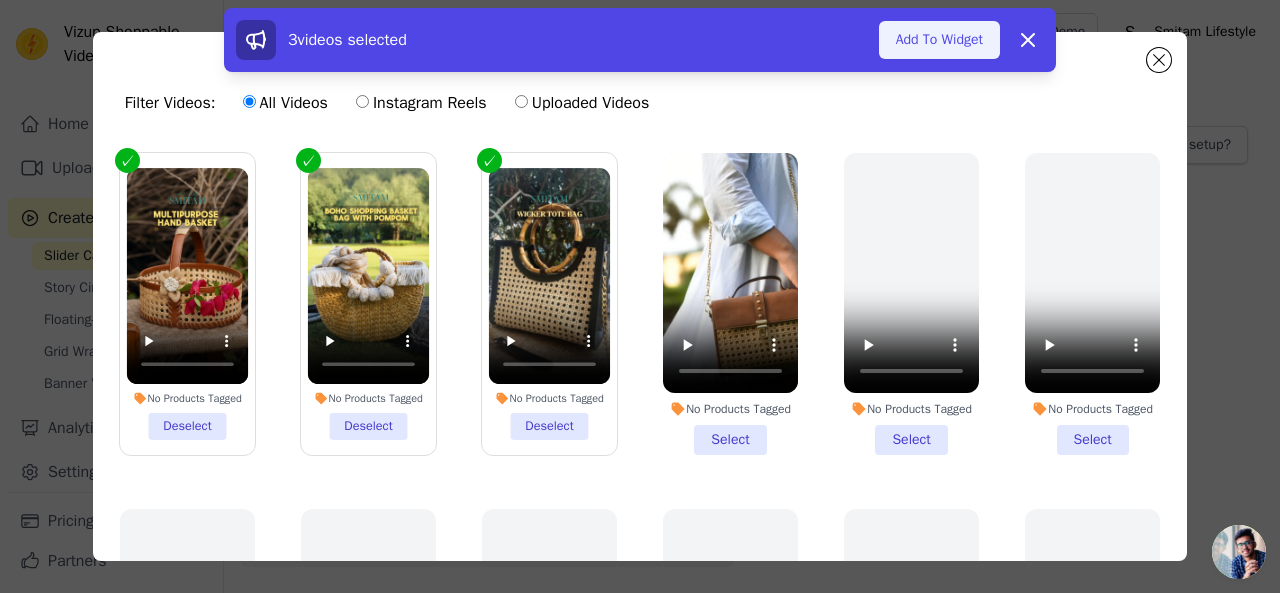 click on "Add To Widget" at bounding box center [939, 40] 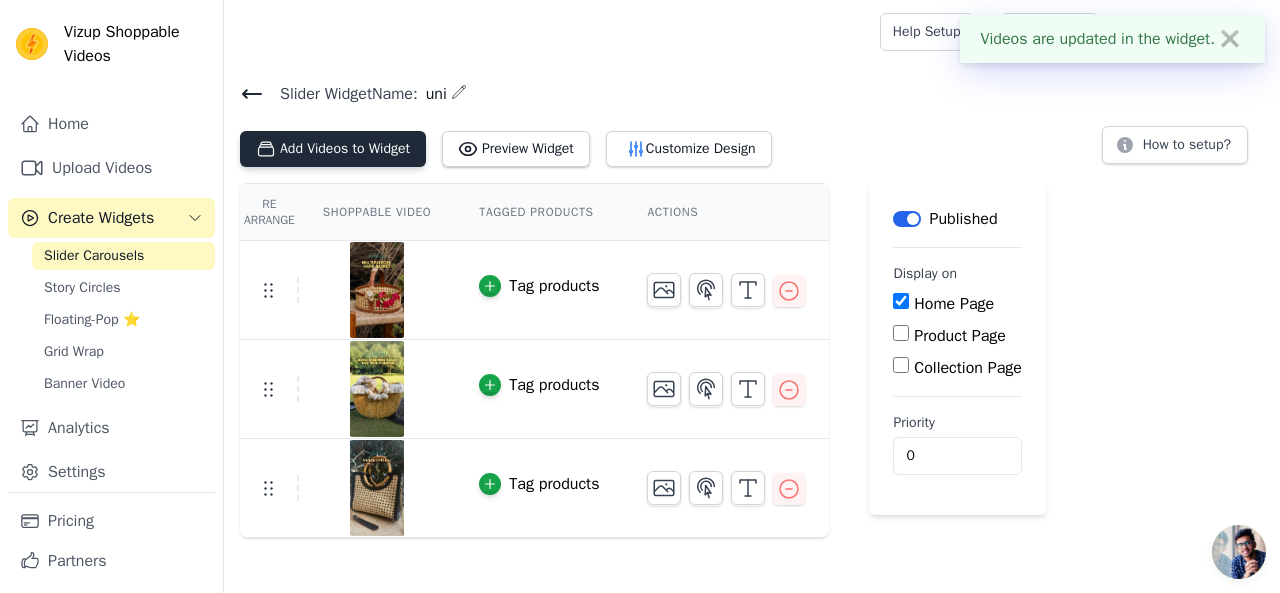 click on "Add Videos to Widget" at bounding box center (333, 149) 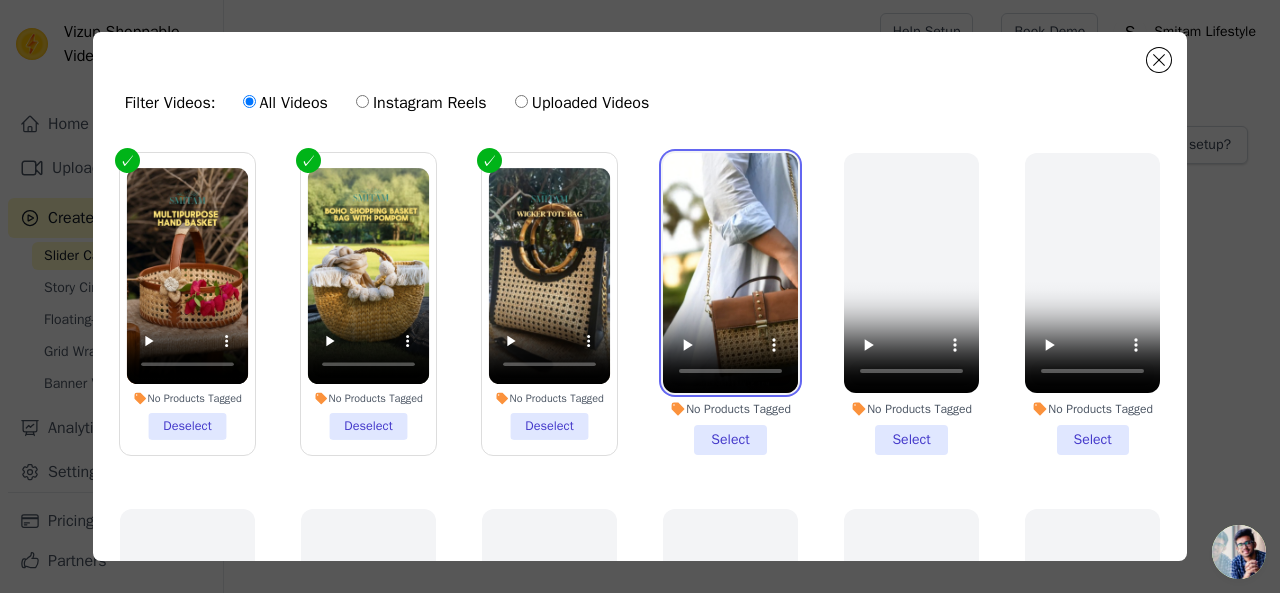 click at bounding box center [730, 273] 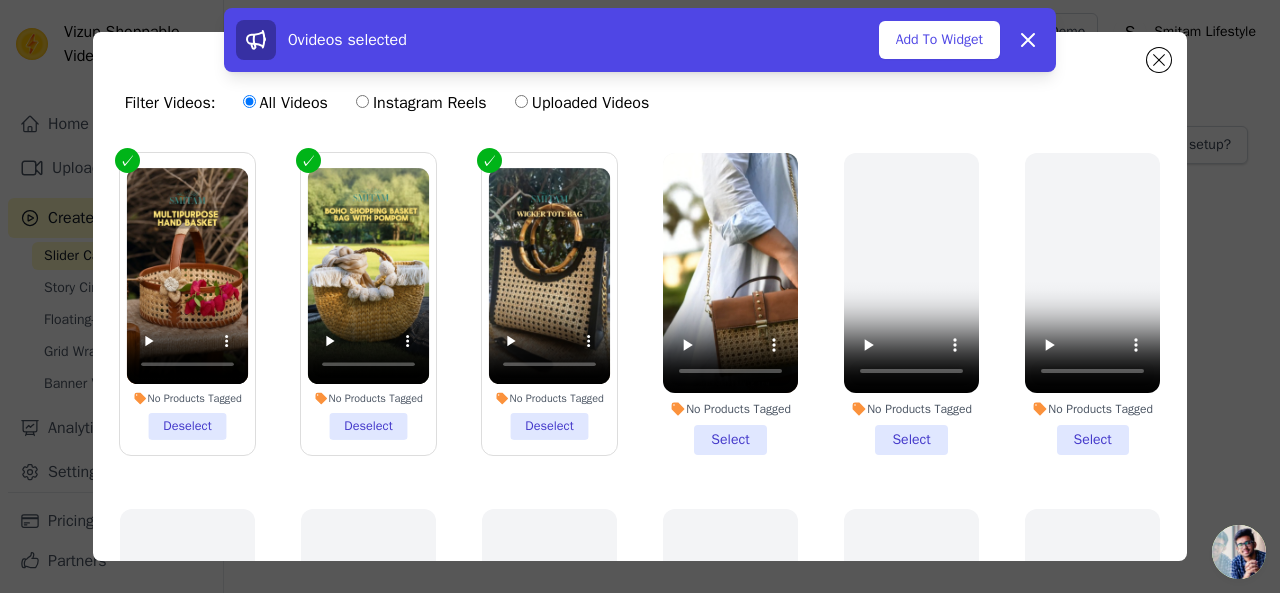 click on "No Products Tagged     Select" at bounding box center (730, 304) 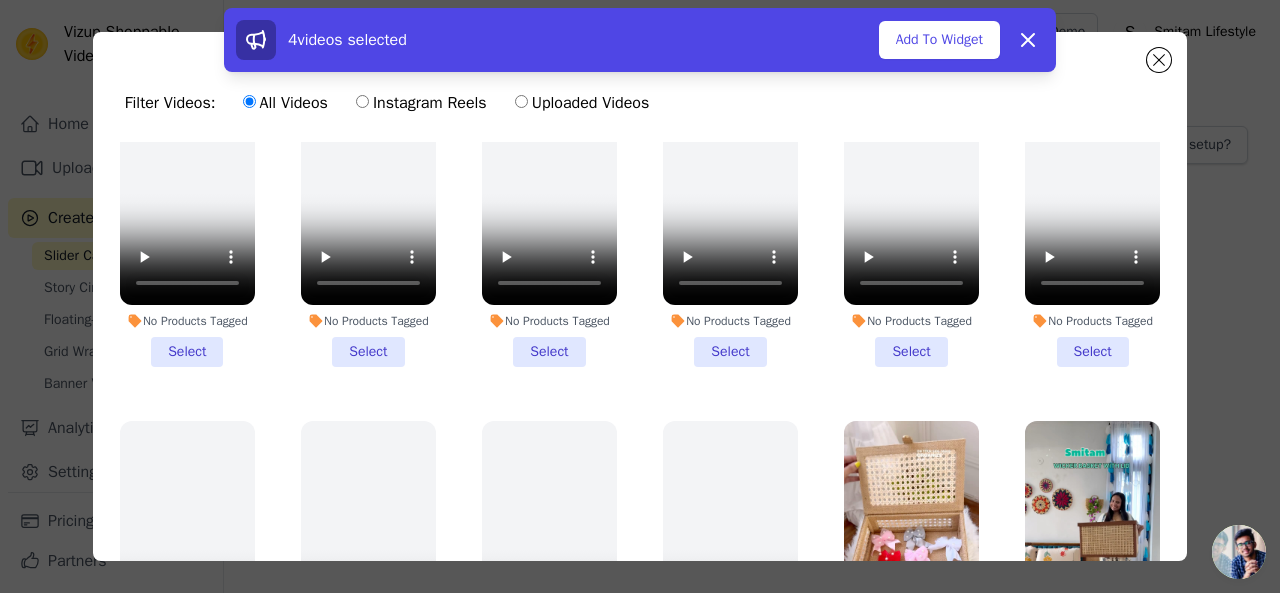 scroll, scrollTop: 1222, scrollLeft: 0, axis: vertical 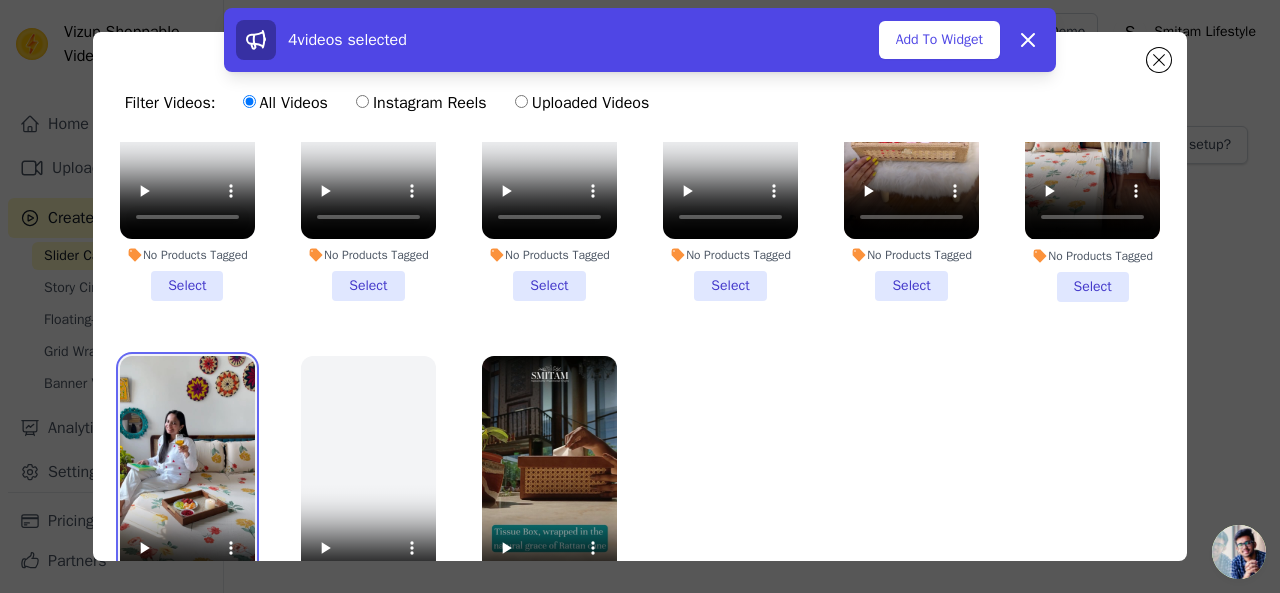 click at bounding box center [187, 476] 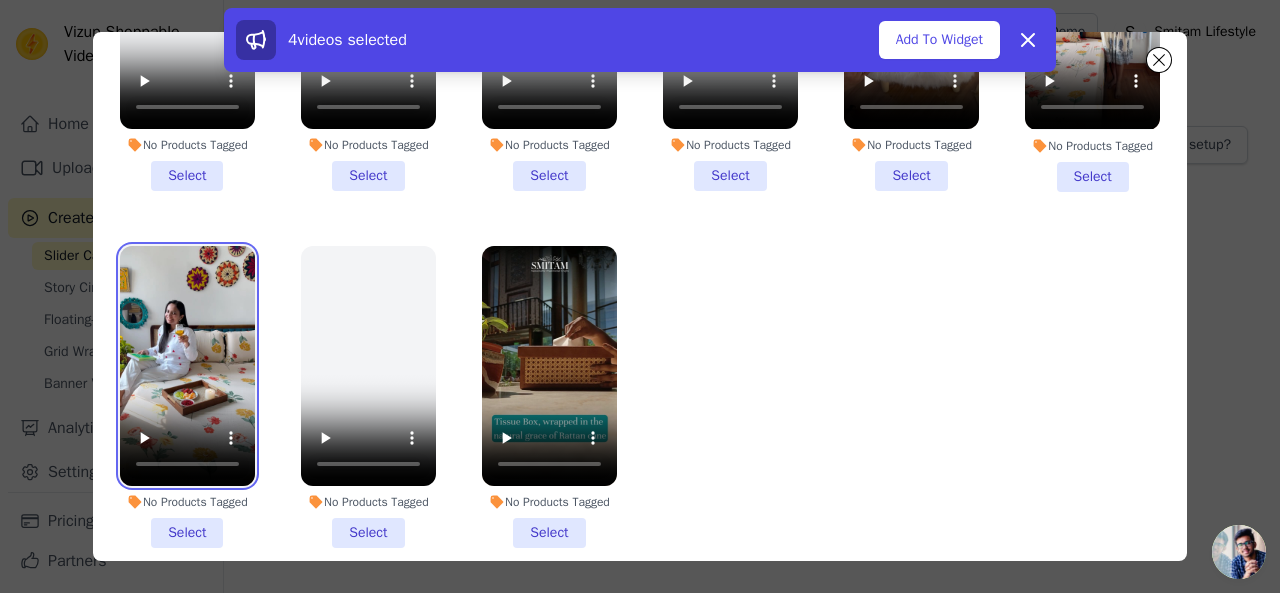 scroll, scrollTop: 173, scrollLeft: 0, axis: vertical 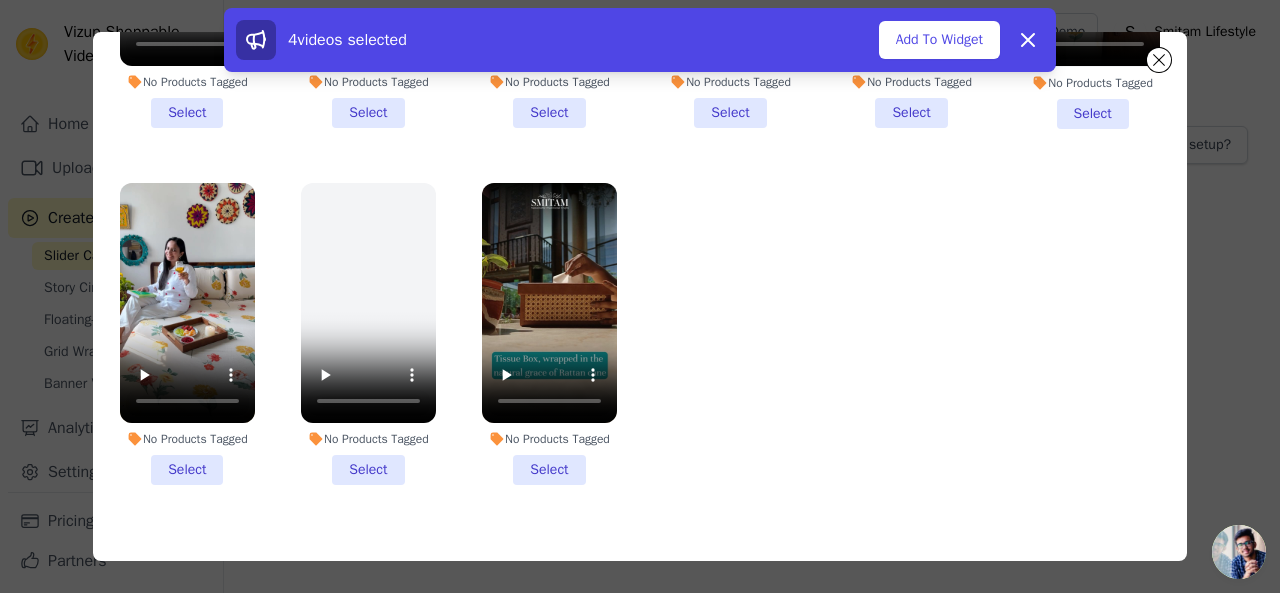 click on "No Products Tagged     Select" at bounding box center (187, 334) 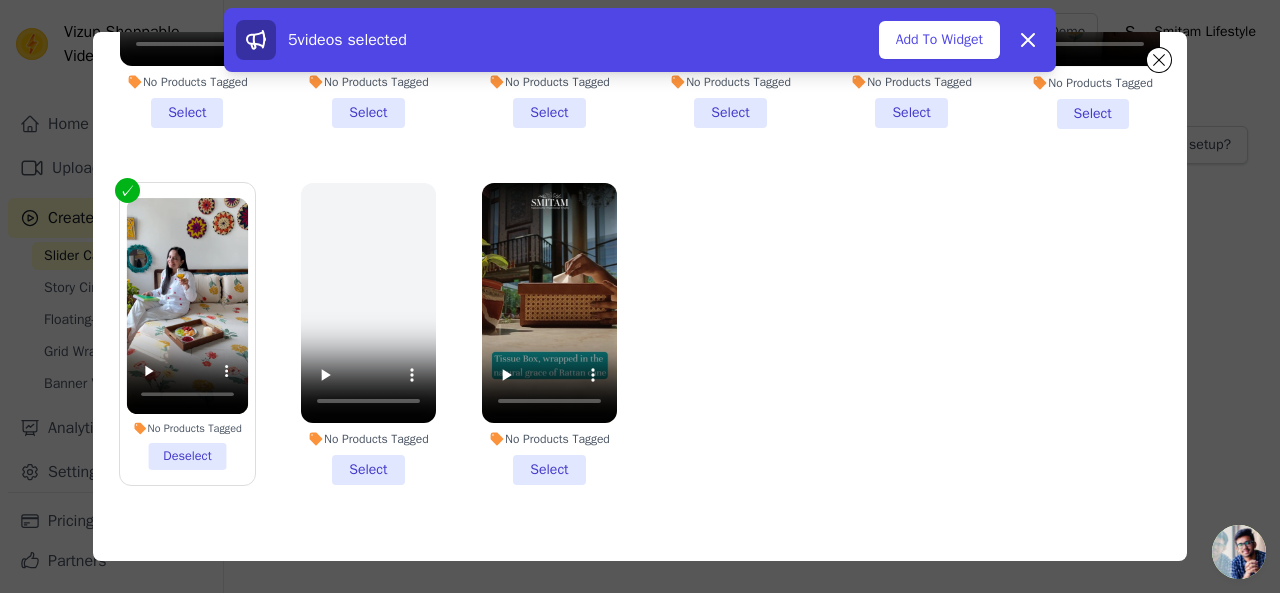 click on "No Products Tagged     Select" at bounding box center [549, 334] 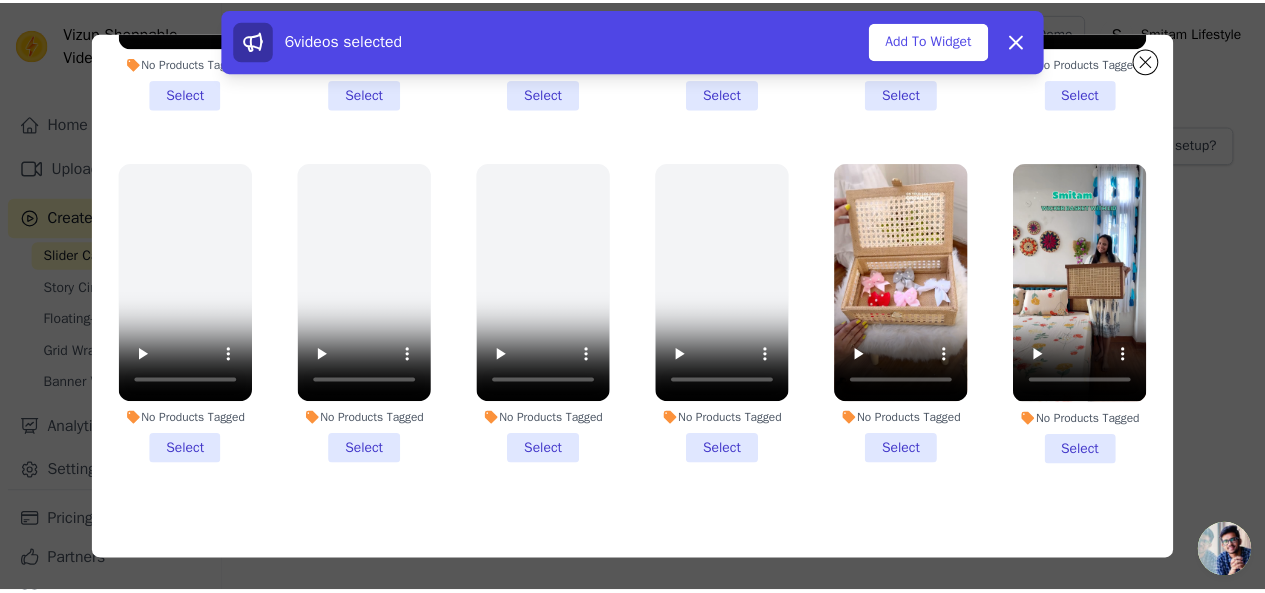 scroll, scrollTop: 689, scrollLeft: 0, axis: vertical 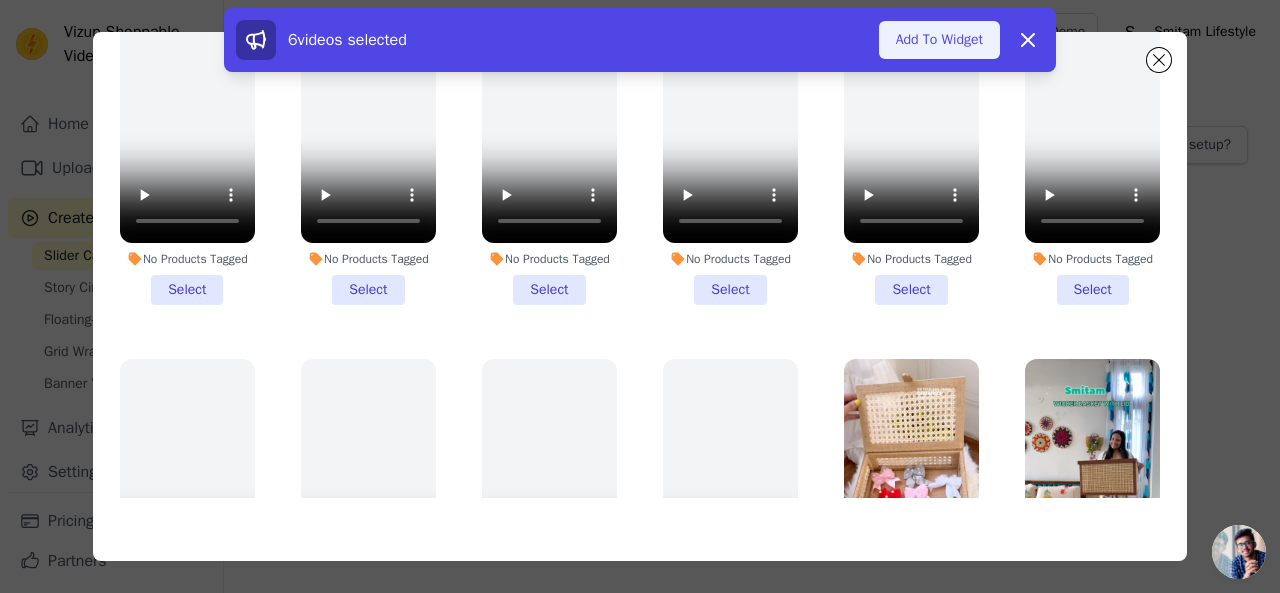 click on "Add To Widget" at bounding box center (939, 40) 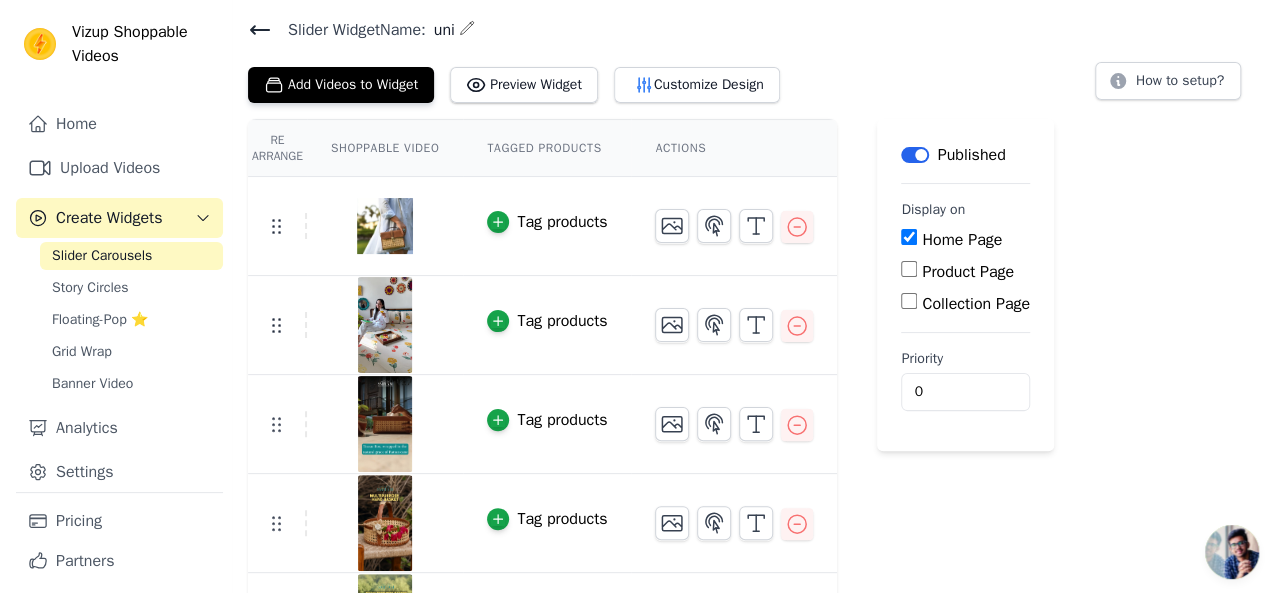 scroll, scrollTop: 0, scrollLeft: 0, axis: both 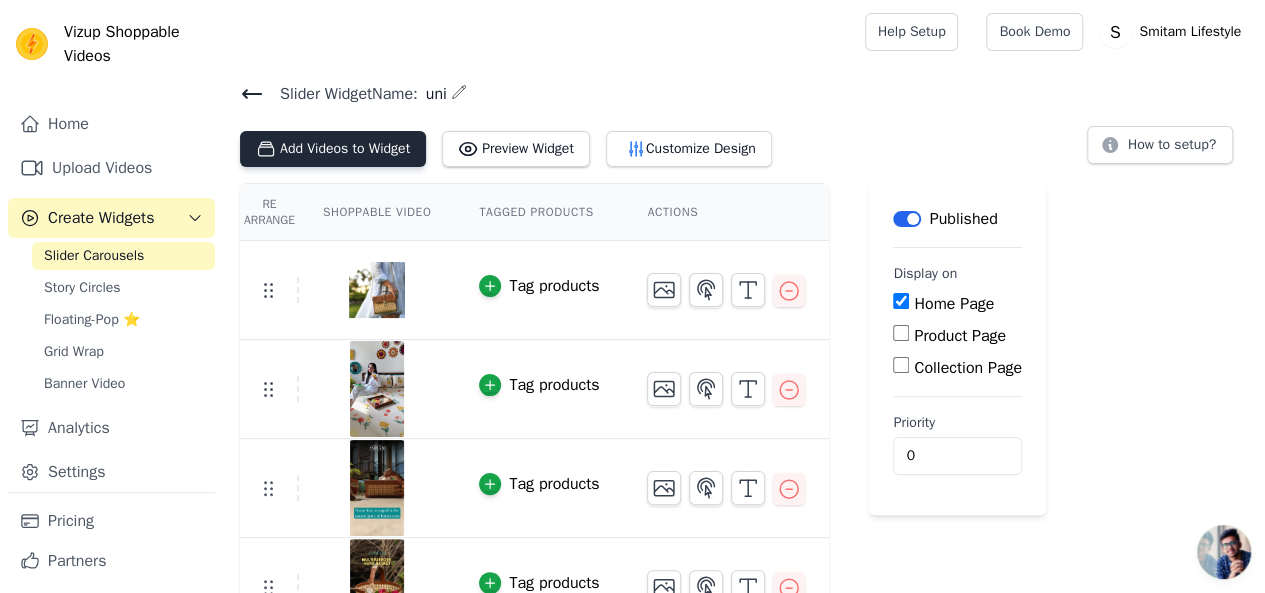click on "Add Videos to Widget" at bounding box center [333, 149] 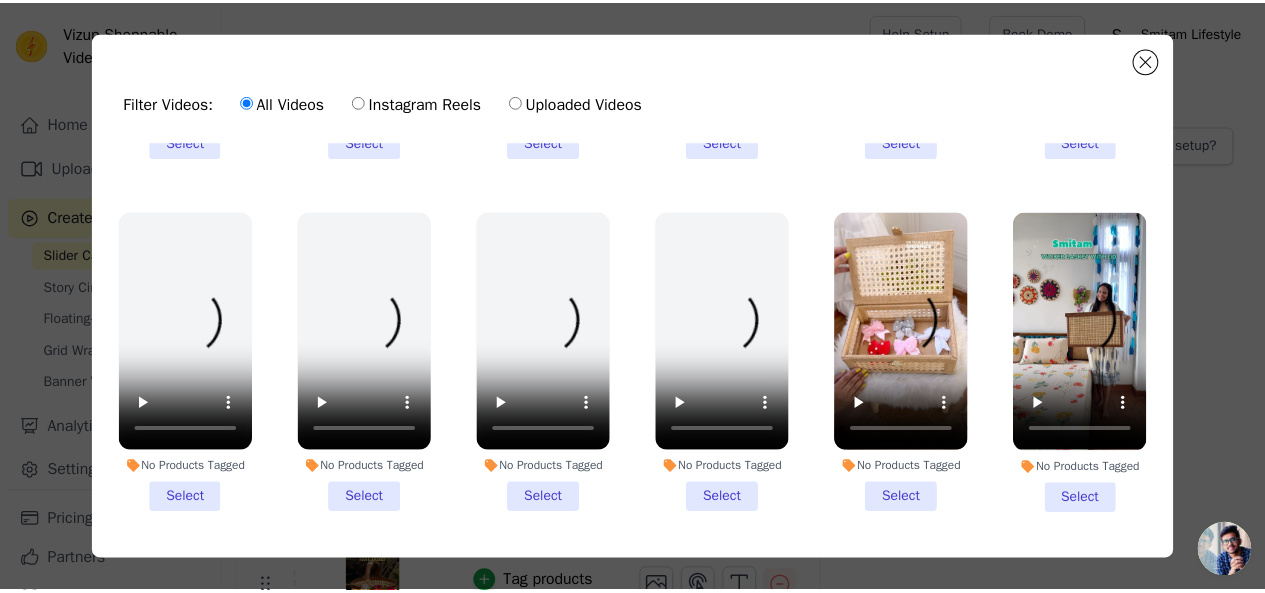 scroll, scrollTop: 956, scrollLeft: 0, axis: vertical 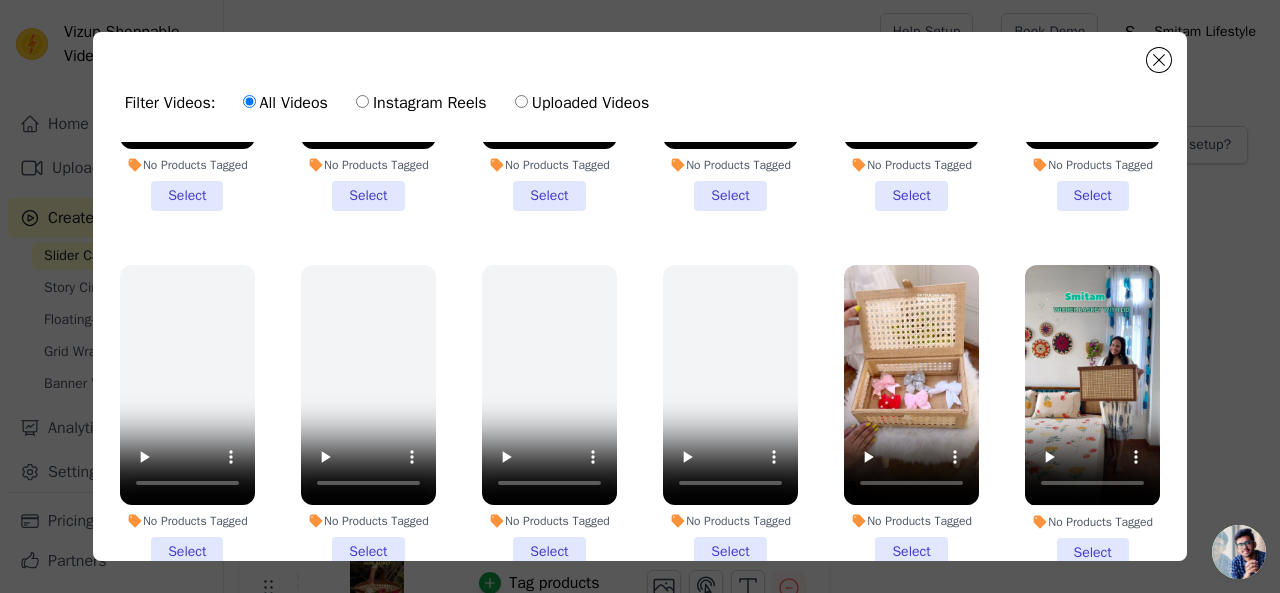 click on "No Products Tagged     Select" at bounding box center (1092, 416) 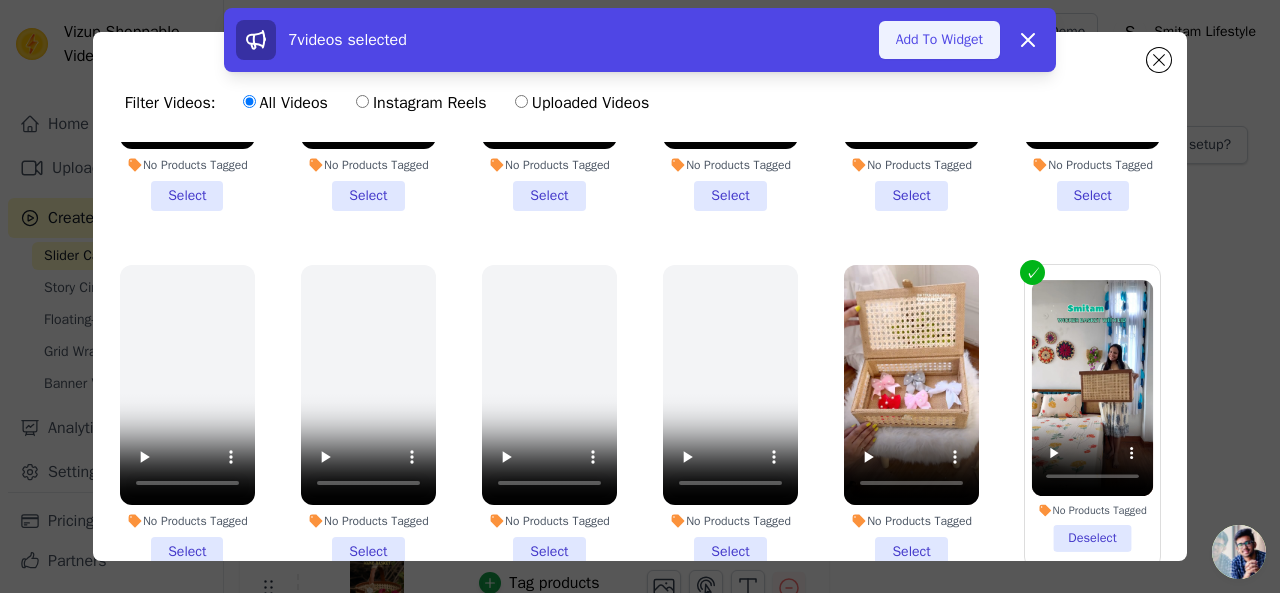 click on "Add To Widget" at bounding box center [939, 40] 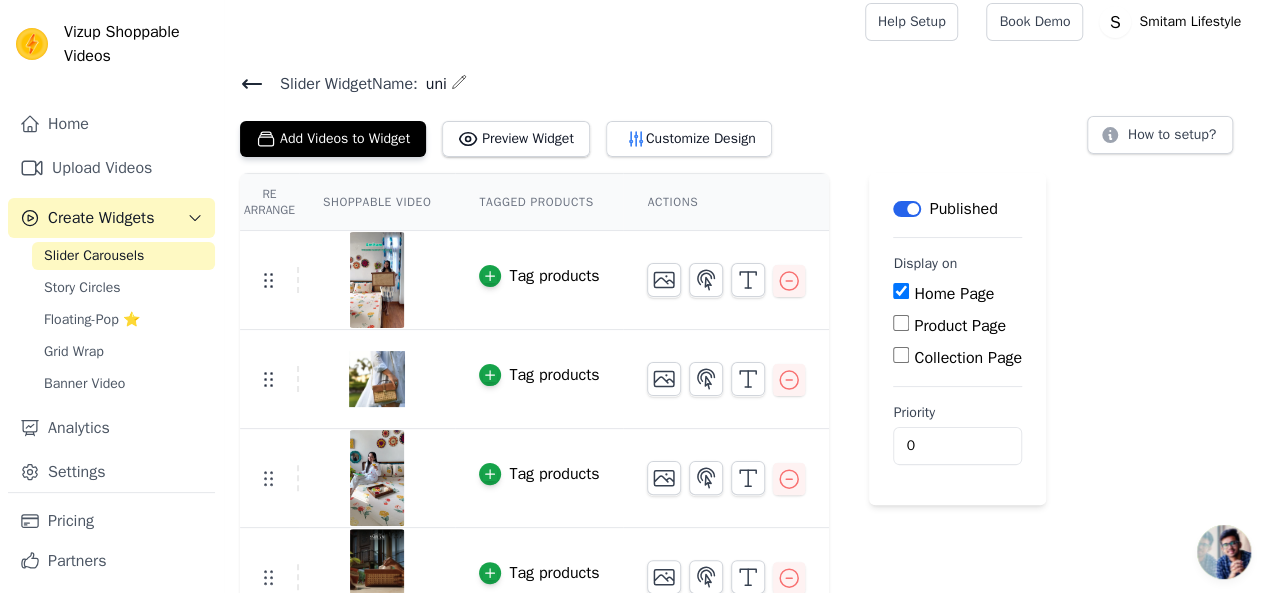 scroll, scrollTop: 0, scrollLeft: 0, axis: both 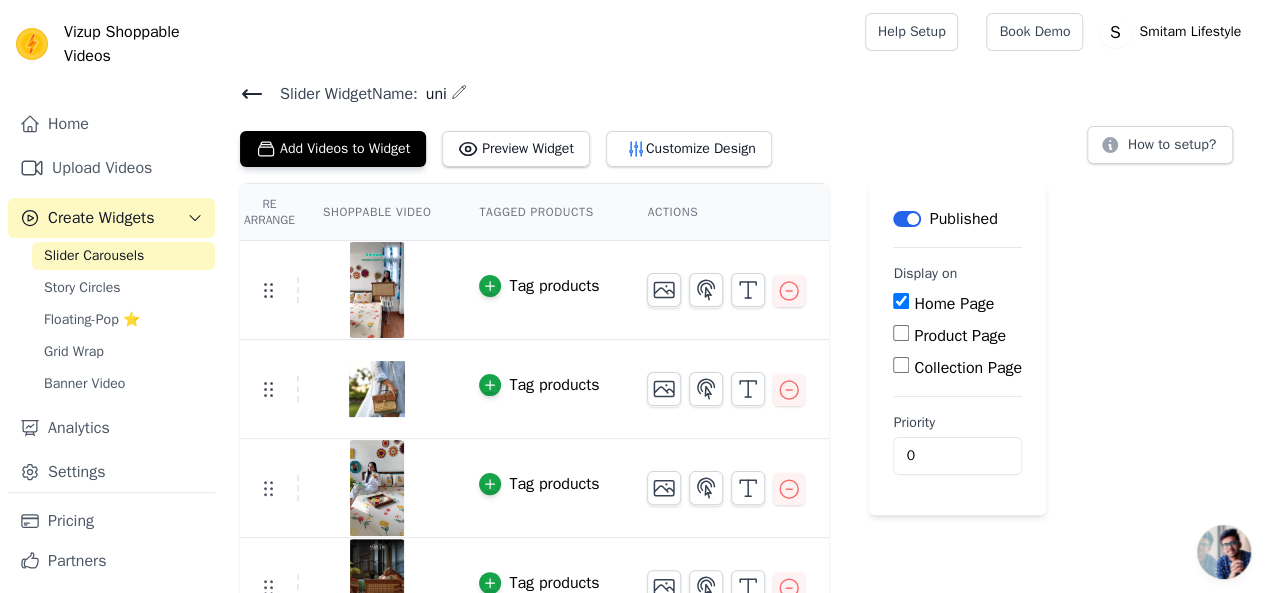 click on "Re Arrange   Shoppable Video   Tagged Products   Actions             Tag products                             Tag products                             Tag products                             Tag products                             Tag products                             Tag products                             Tag products                       Save Videos In This New Order   Save   Dismiss     Label     Published     Display on     Home Page     Product Page       Collection Page       Priority   0" at bounding box center (744, 558) 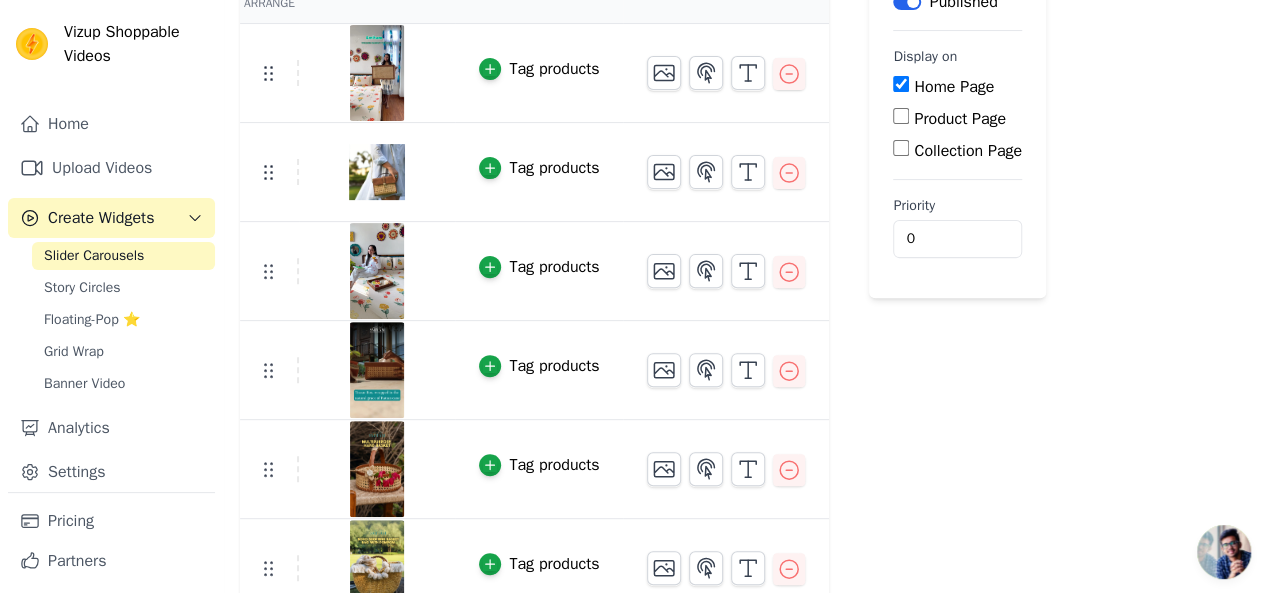 scroll, scrollTop: 336, scrollLeft: 0, axis: vertical 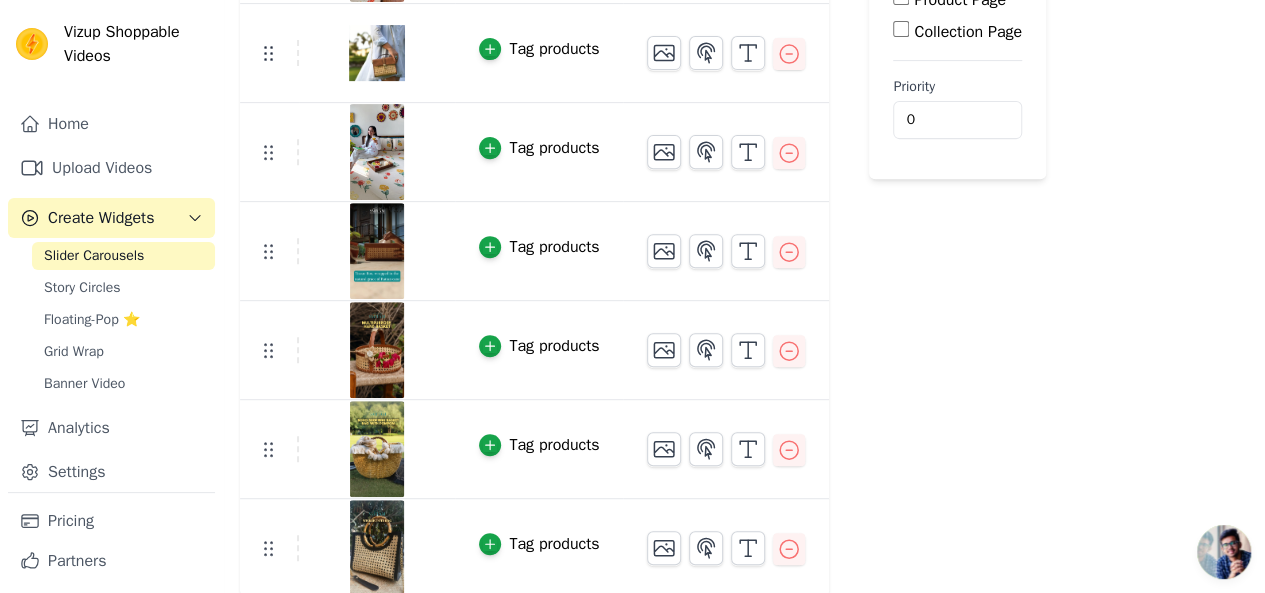 click on "Re Arrange   Shoppable Video   Tagged Products   Actions             Tag products                             Tag products                             Tag products                             Tag products                             Tag products                             Tag products                             Tag products                       Save Videos In This New Order   Save   Dismiss     Label     Published     Display on     Home Page     Product Page       Collection Page       Priority   0" at bounding box center (744, 222) 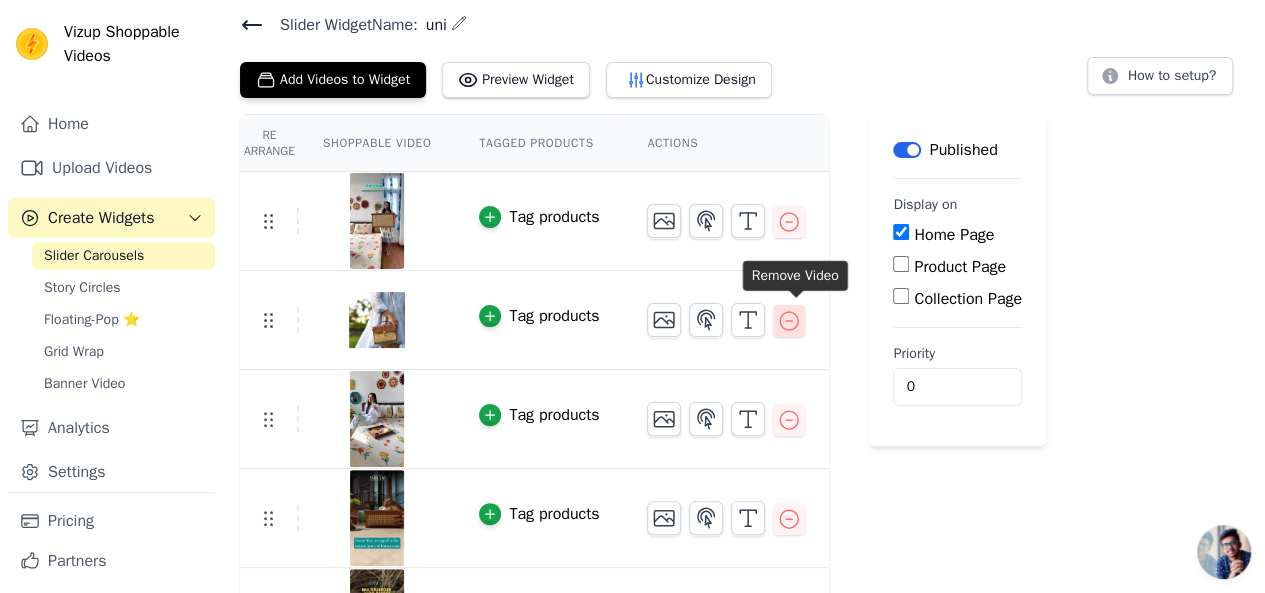 click 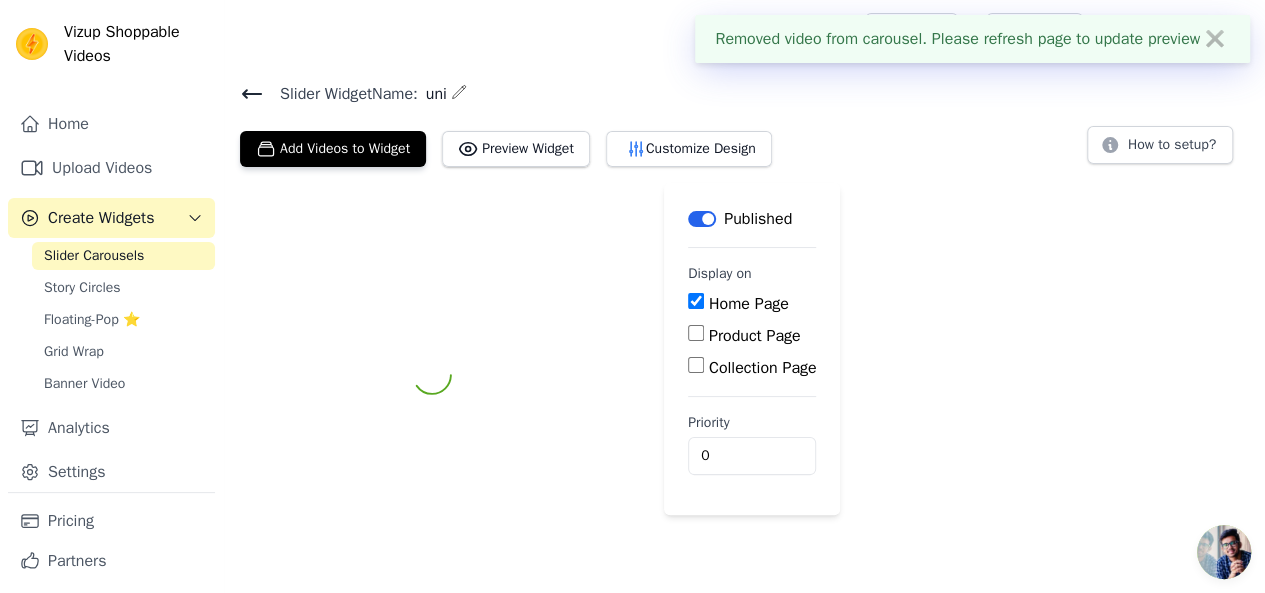 scroll, scrollTop: 0, scrollLeft: 0, axis: both 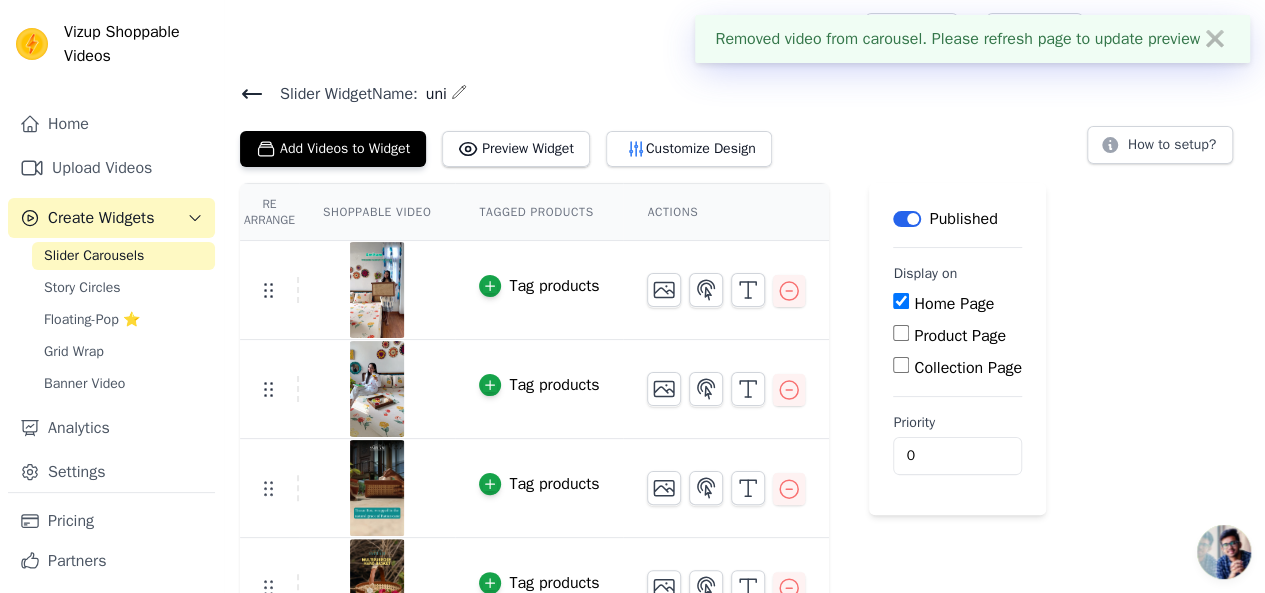 click on "Re Arrange   Shoppable Video   Tagged Products   Actions             Tag products                             Tag products                             Tag products                             Tag products                             Tag products                             Tag products                       Save Videos In This New Order   Save   Dismiss     Label     Published     Display on     Home Page     Product Page       Collection Page       Priority   0" at bounding box center [744, 509] 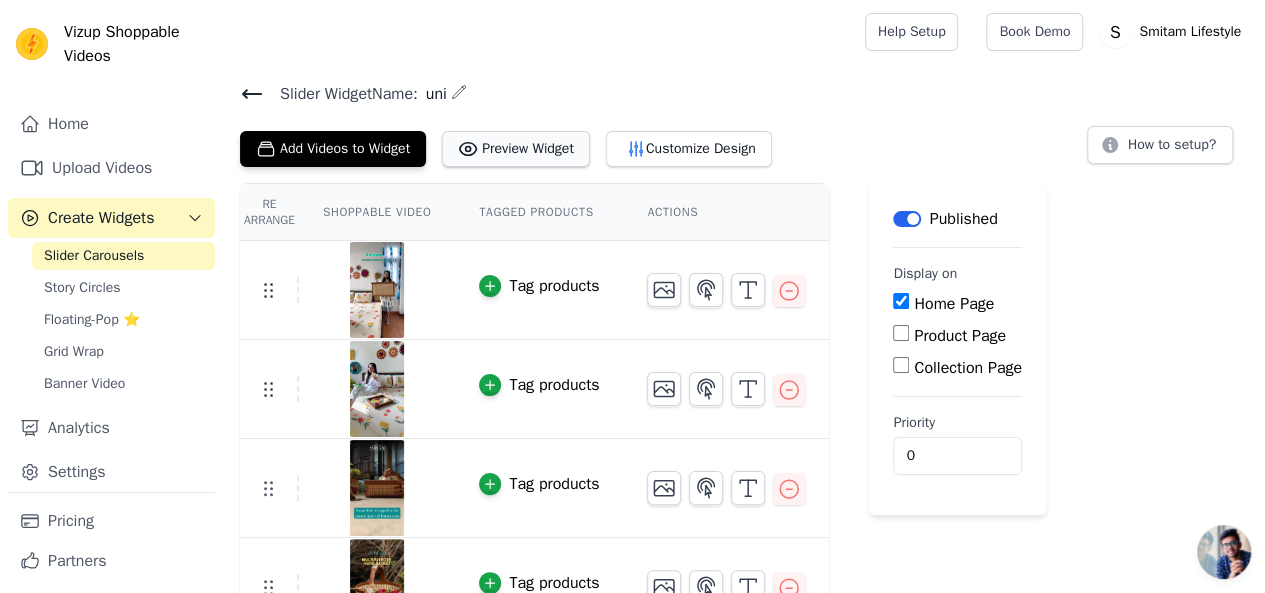 click on "Preview Widget" at bounding box center (516, 149) 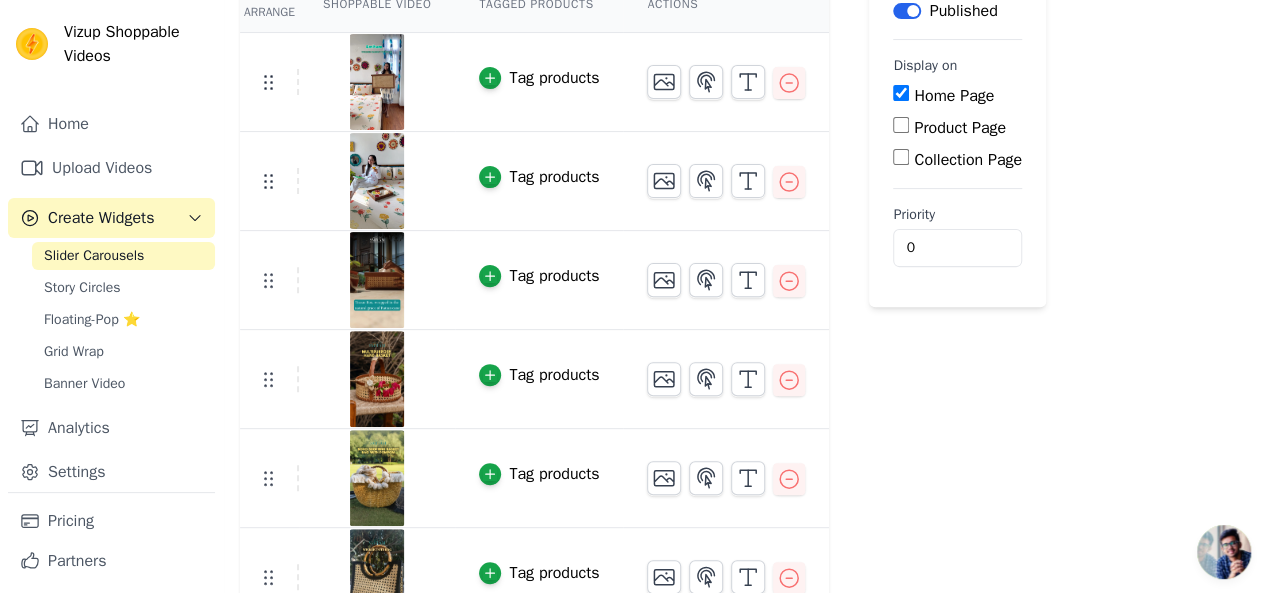 scroll, scrollTop: 237, scrollLeft: 0, axis: vertical 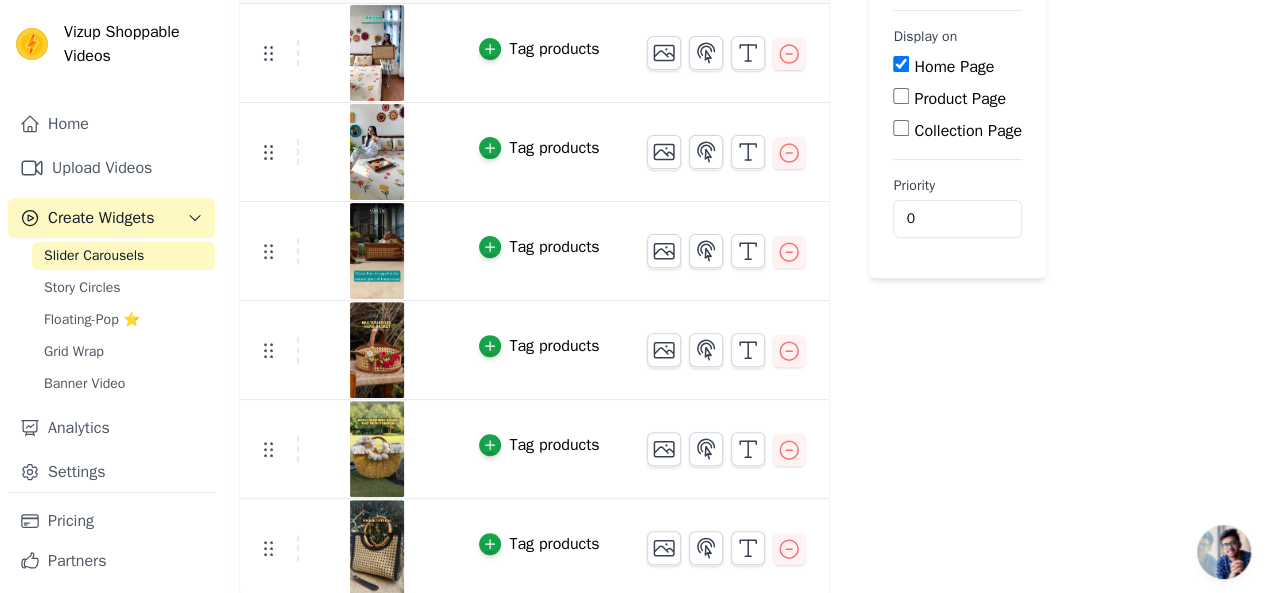 drag, startPoint x: 934, startPoint y: 505, endPoint x: 705, endPoint y: 229, distance: 358.6321 